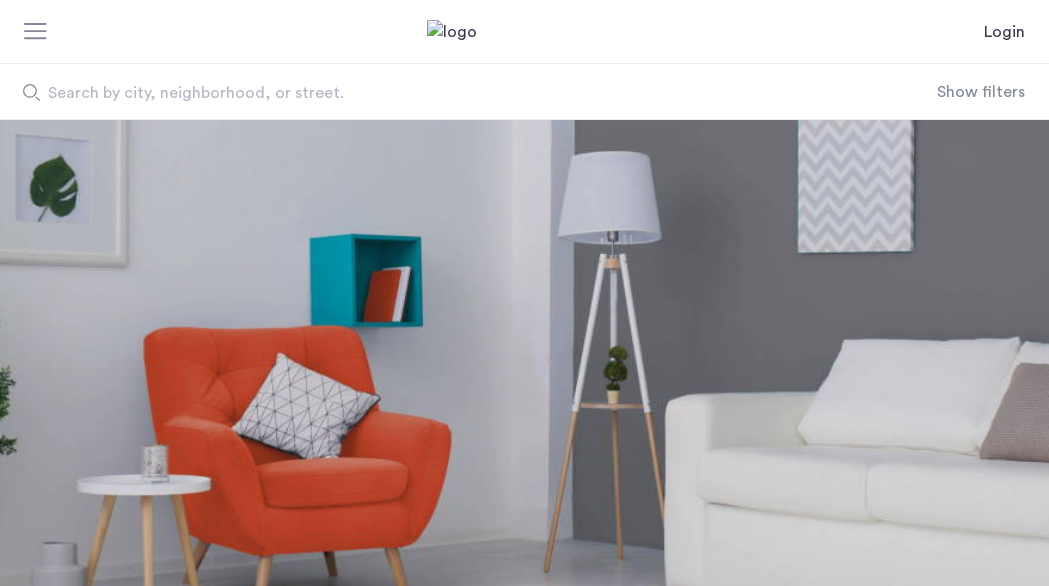 scroll, scrollTop: 0, scrollLeft: 0, axis: both 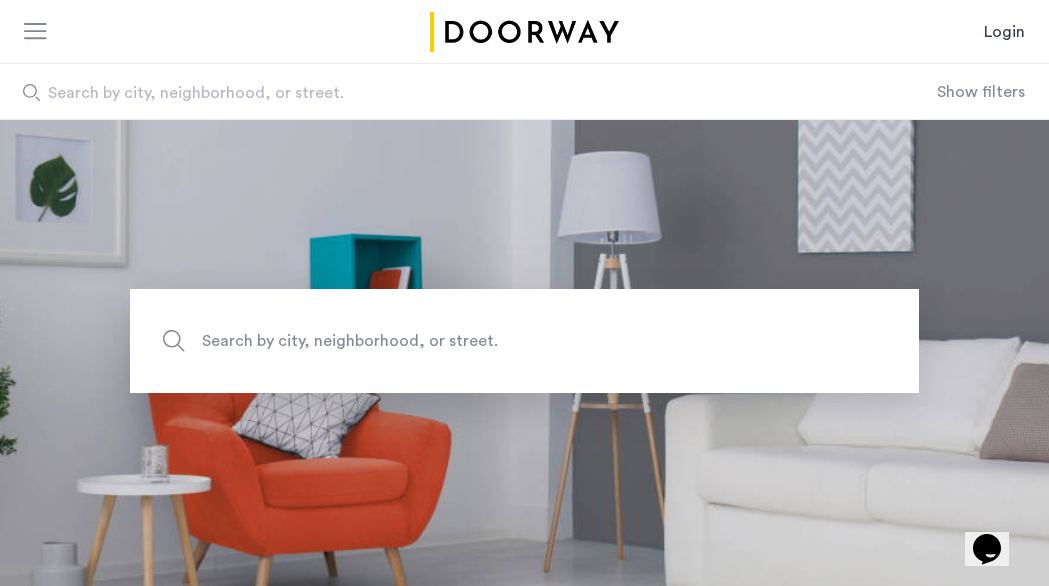 click on "Login" at bounding box center [1004, 32] 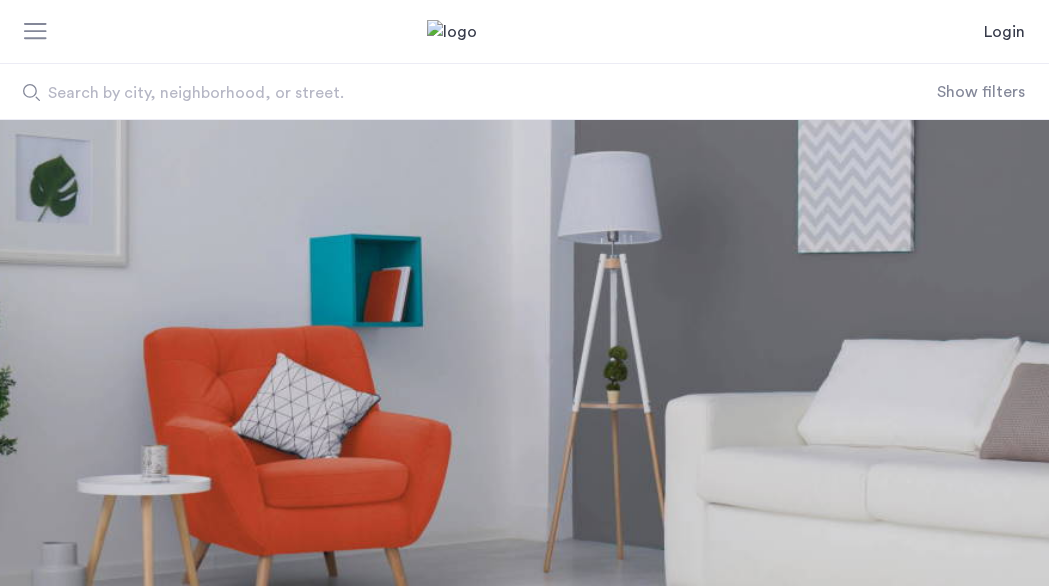 scroll, scrollTop: 0, scrollLeft: 0, axis: both 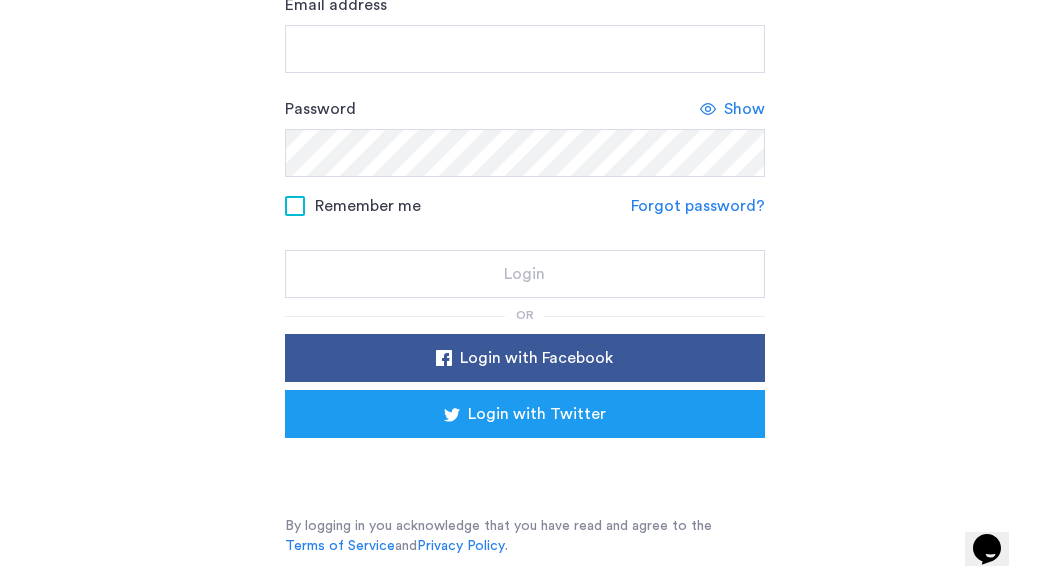 click at bounding box center [525, 466] 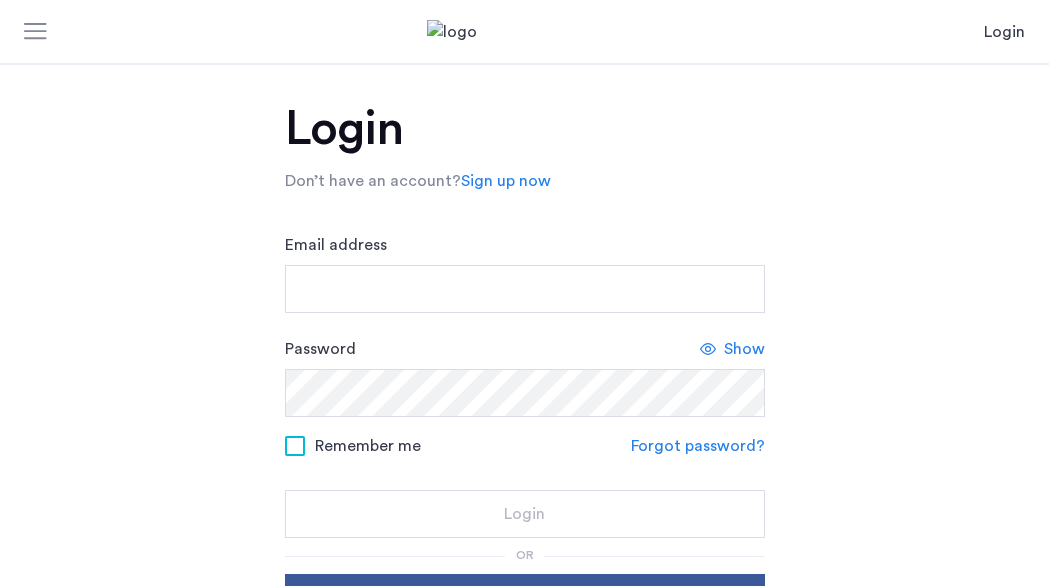 scroll, scrollTop: 0, scrollLeft: 0, axis: both 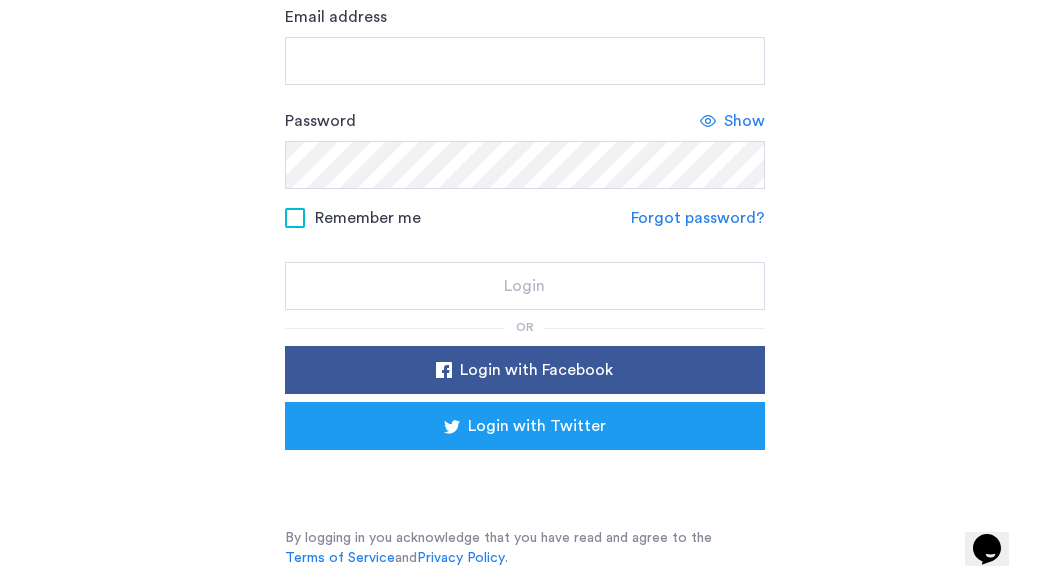click at bounding box center [525, 478] 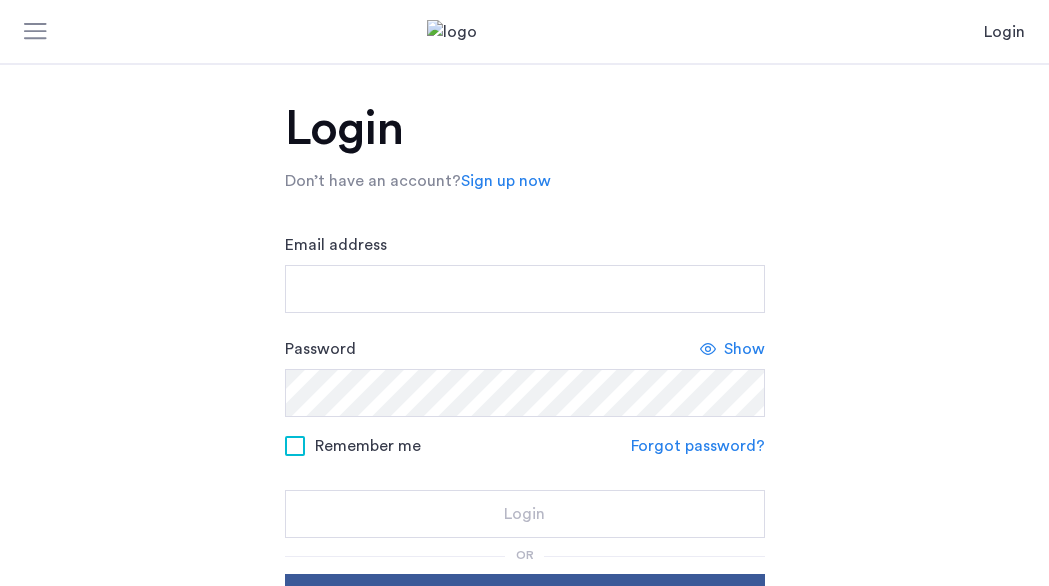 scroll, scrollTop: 0, scrollLeft: 0, axis: both 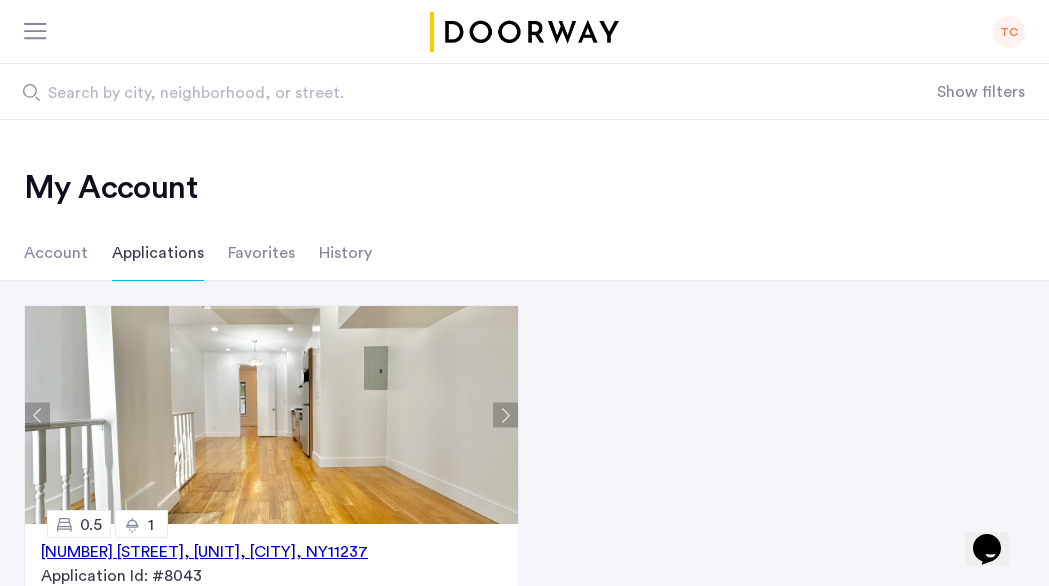 click on "TC" 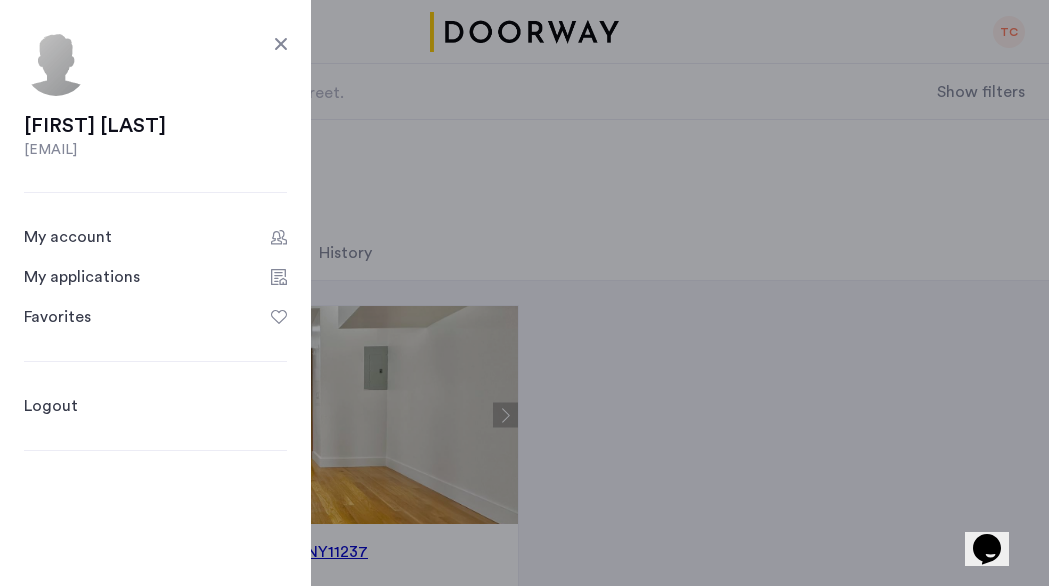 click on "My account" 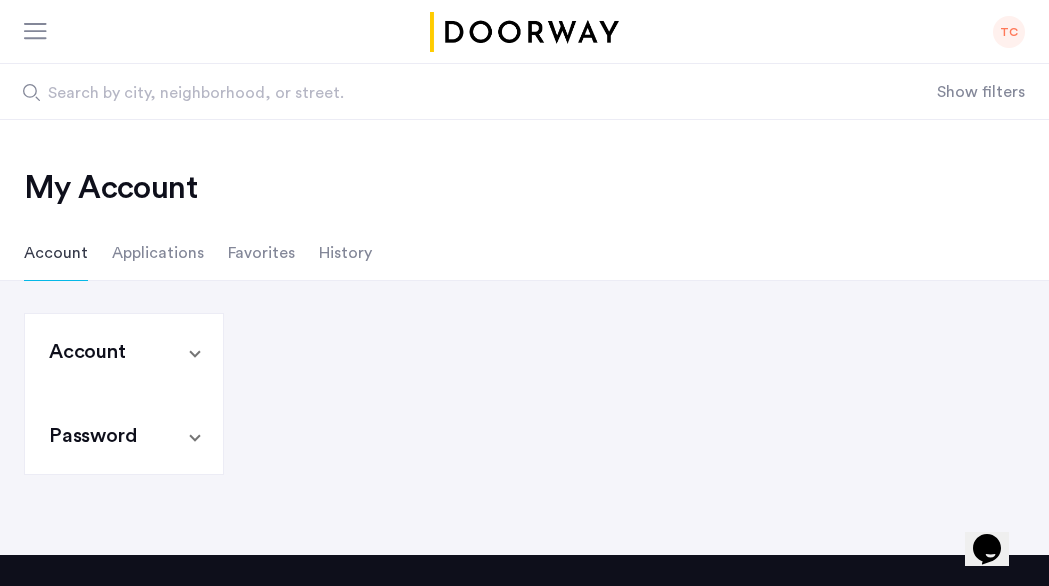 click on "Applications" 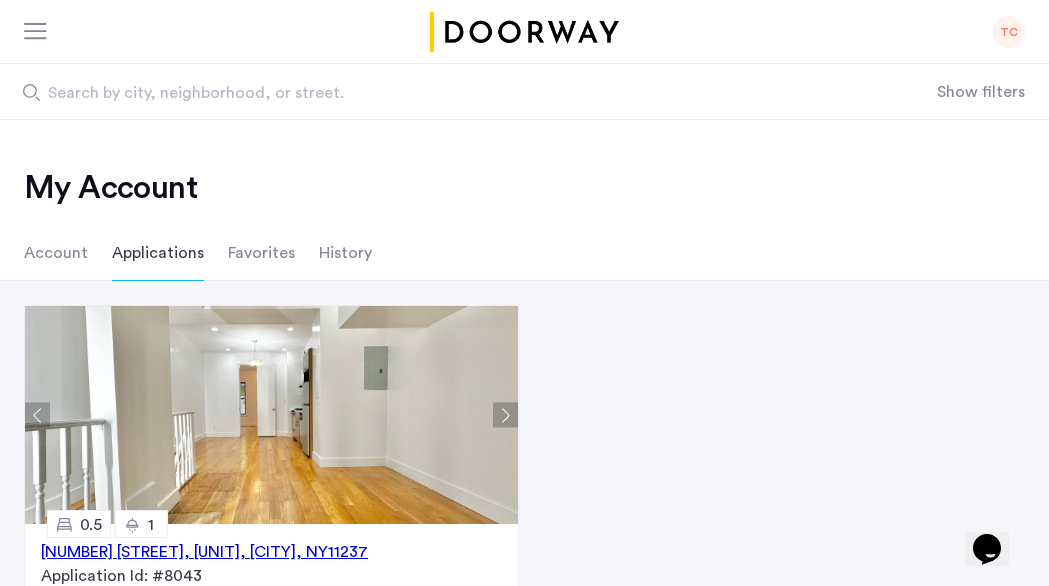 click 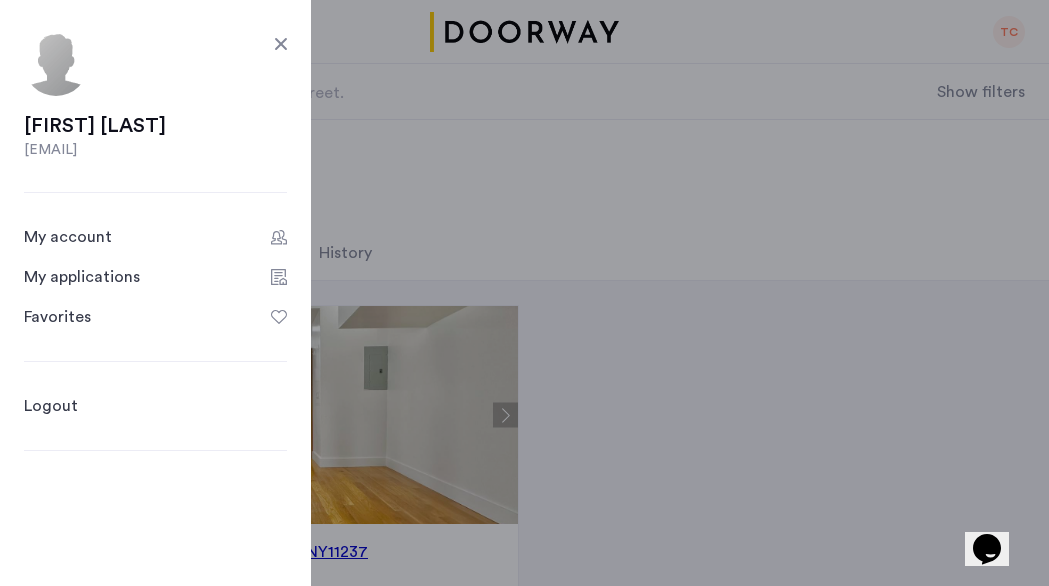 click on "My applications" 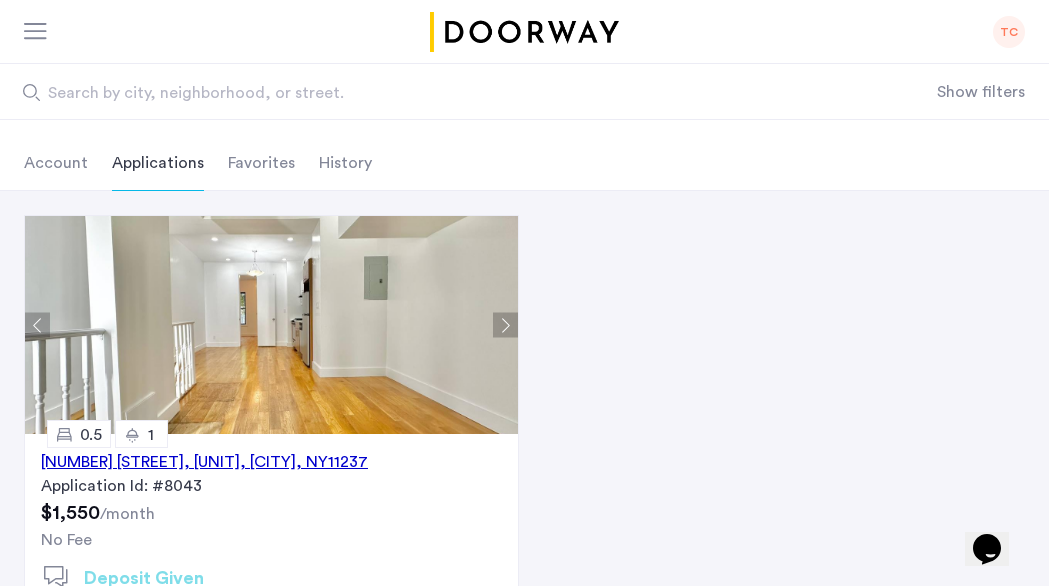 scroll, scrollTop: 107, scrollLeft: 0, axis: vertical 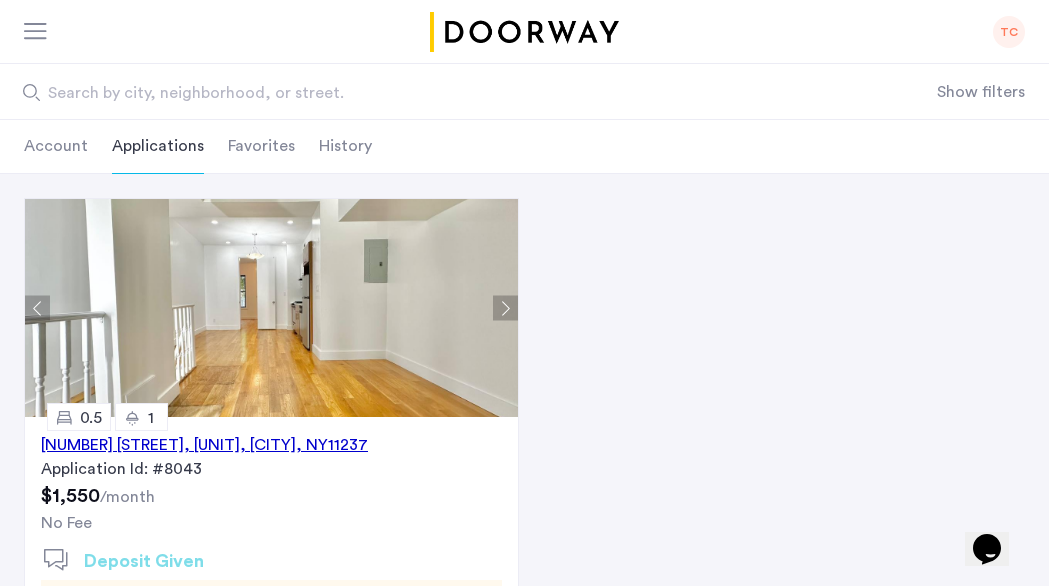 click on "Deposit Given" 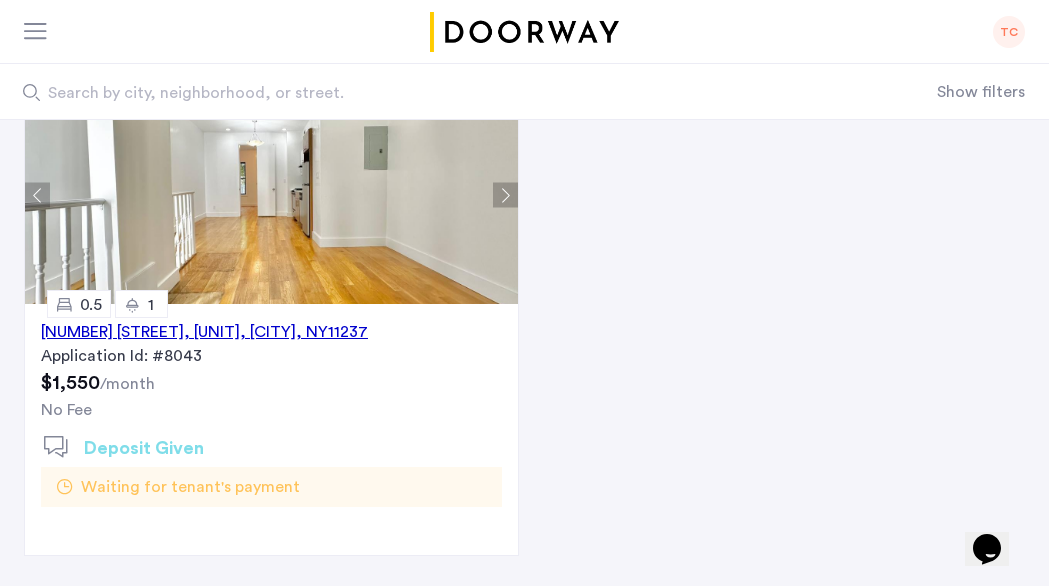 scroll, scrollTop: 221, scrollLeft: 0, axis: vertical 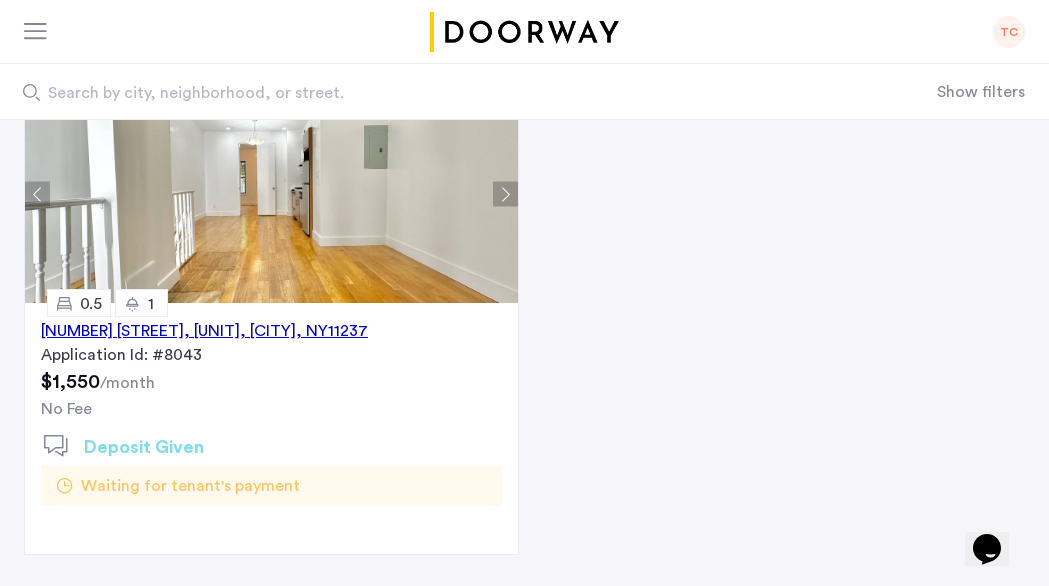 click on "Waiting for tenant's payment" 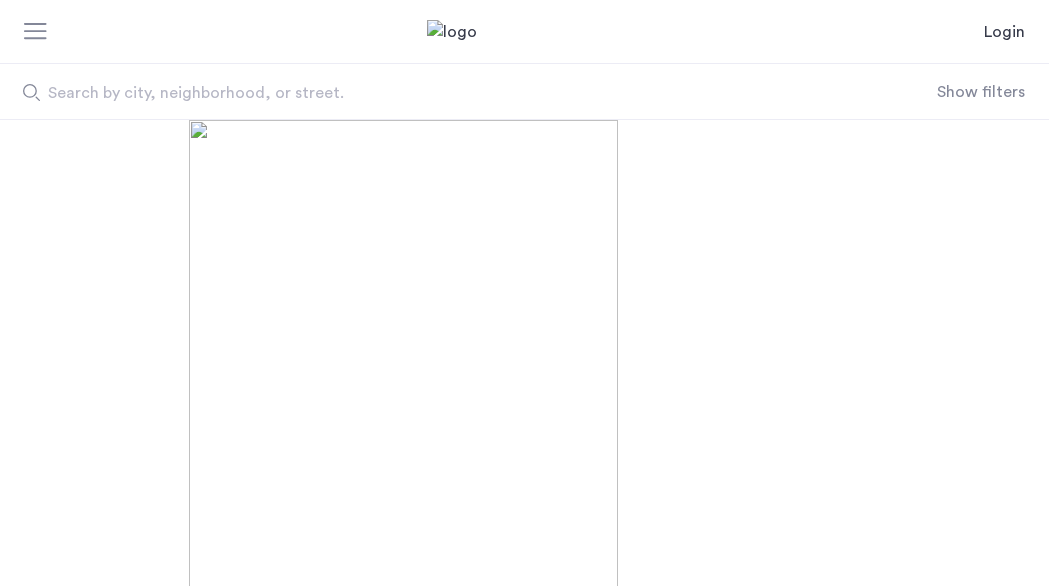 scroll, scrollTop: 0, scrollLeft: 0, axis: both 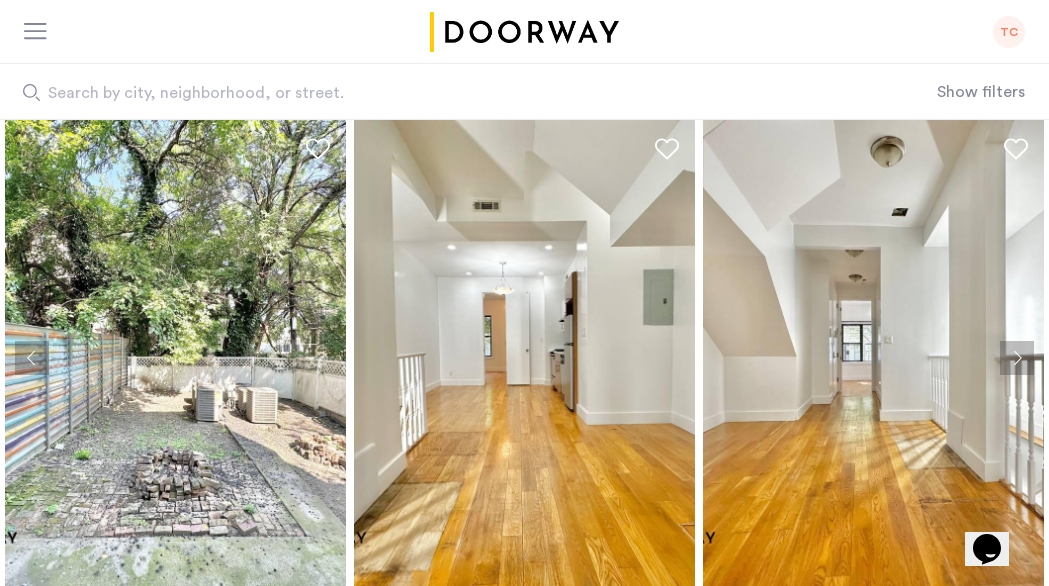 click 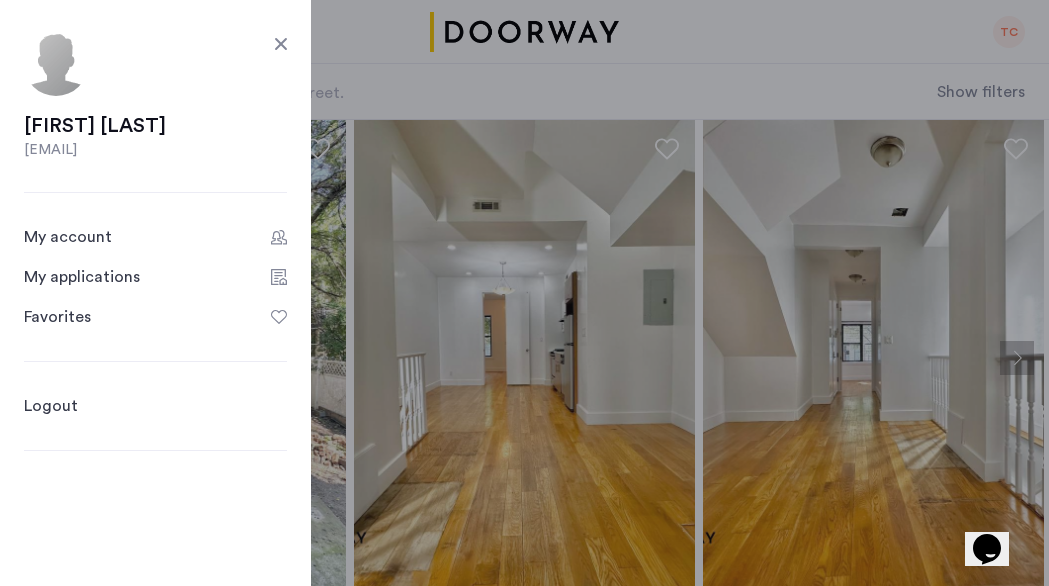 click on "My applications" 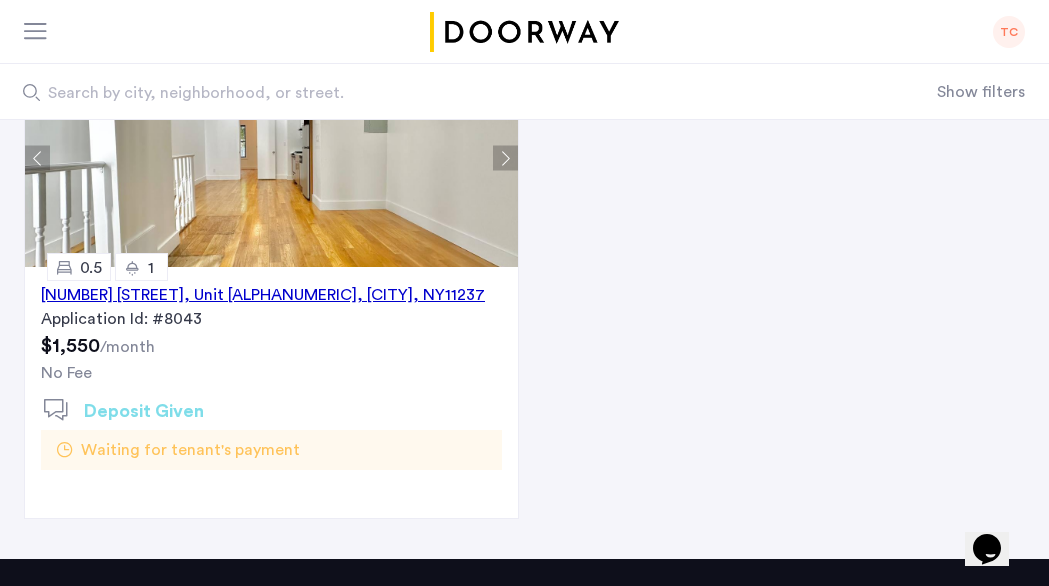 scroll, scrollTop: 312, scrollLeft: 0, axis: vertical 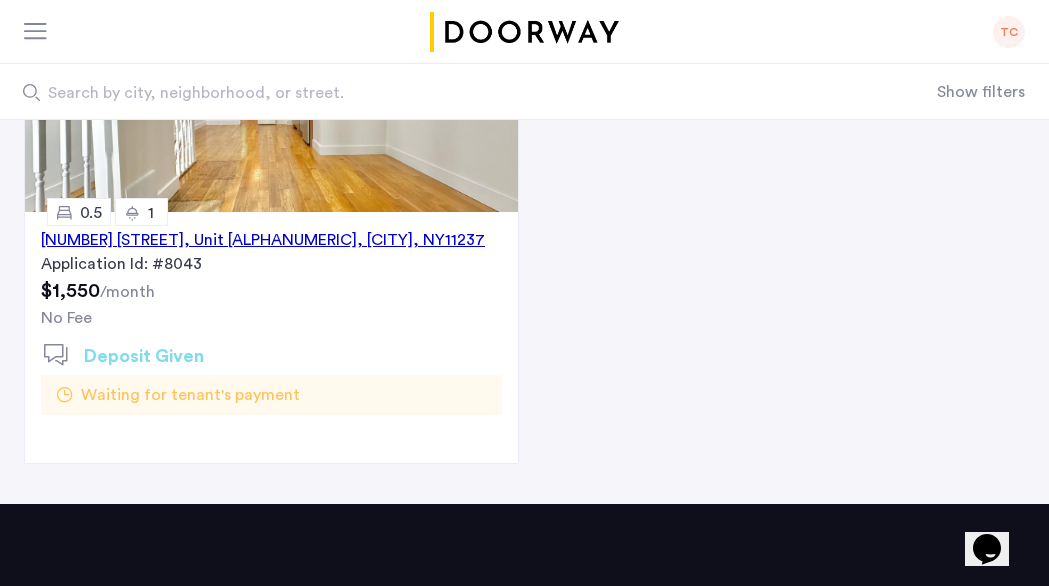 click on "Waiting for tenant's payment" 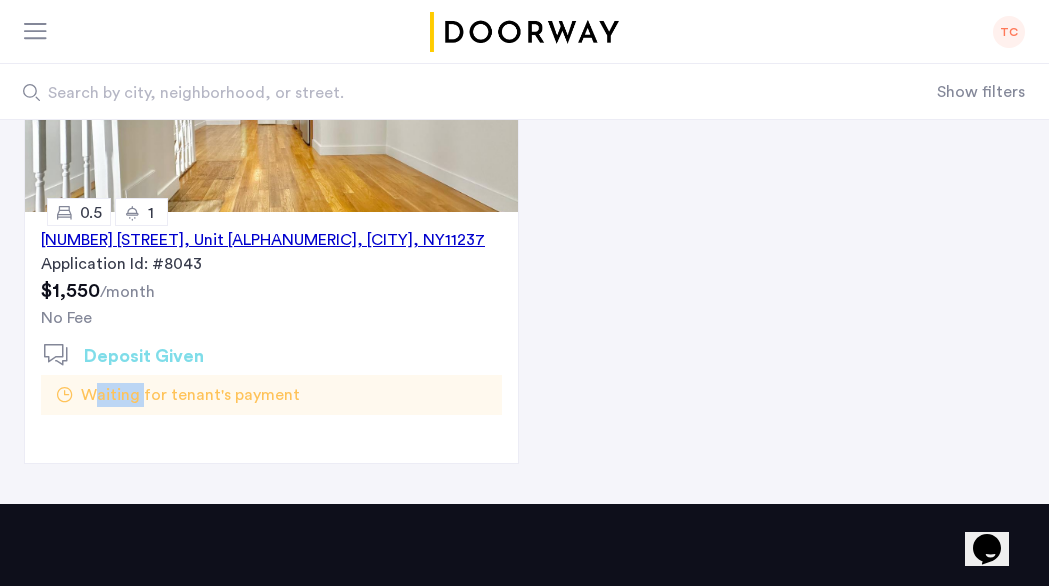 click on "Waiting for tenant's payment" 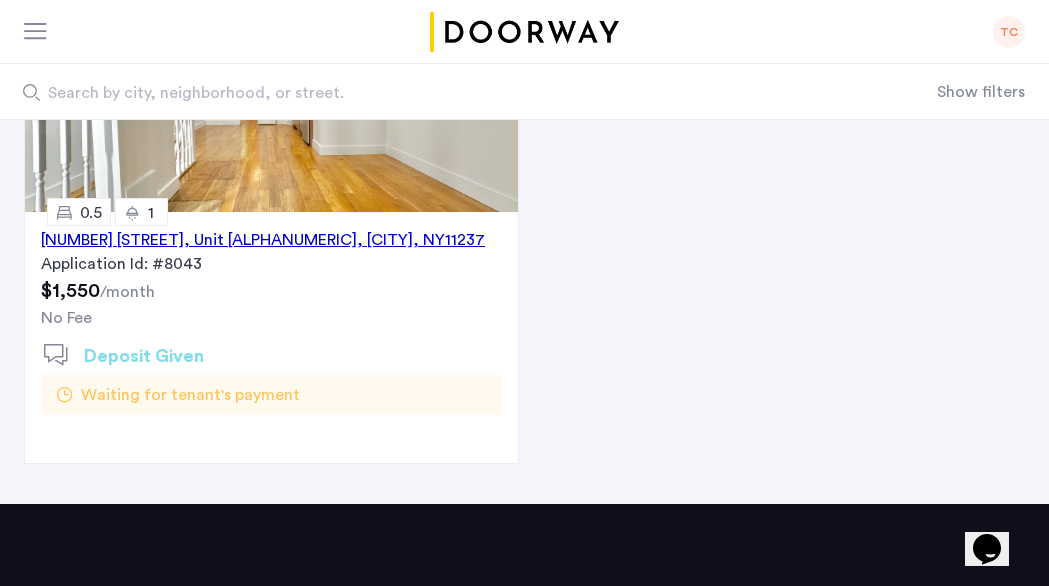 click on "Waiting for tenant's payment" 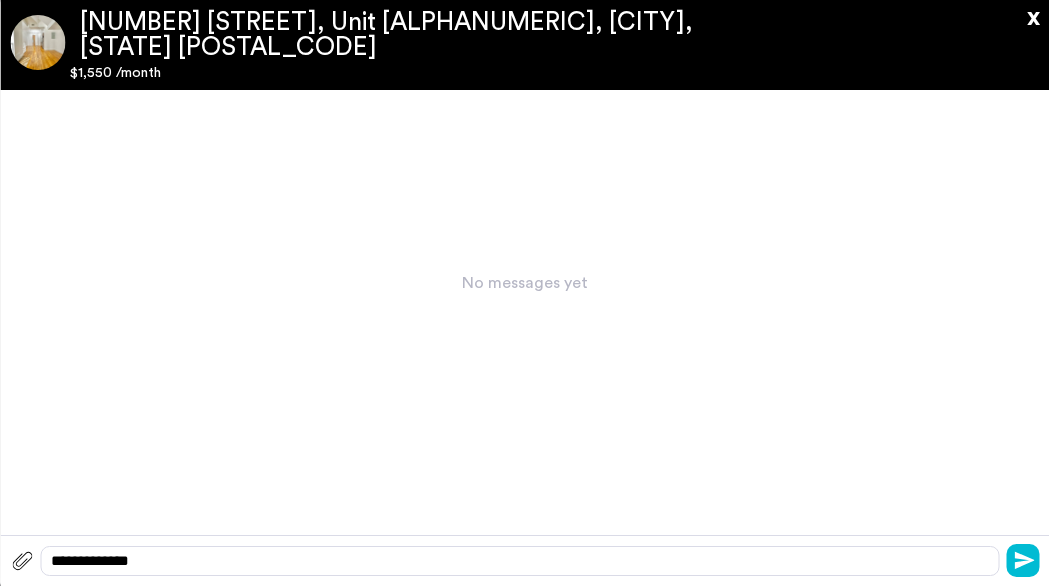 click on "x" at bounding box center [1027, 11] 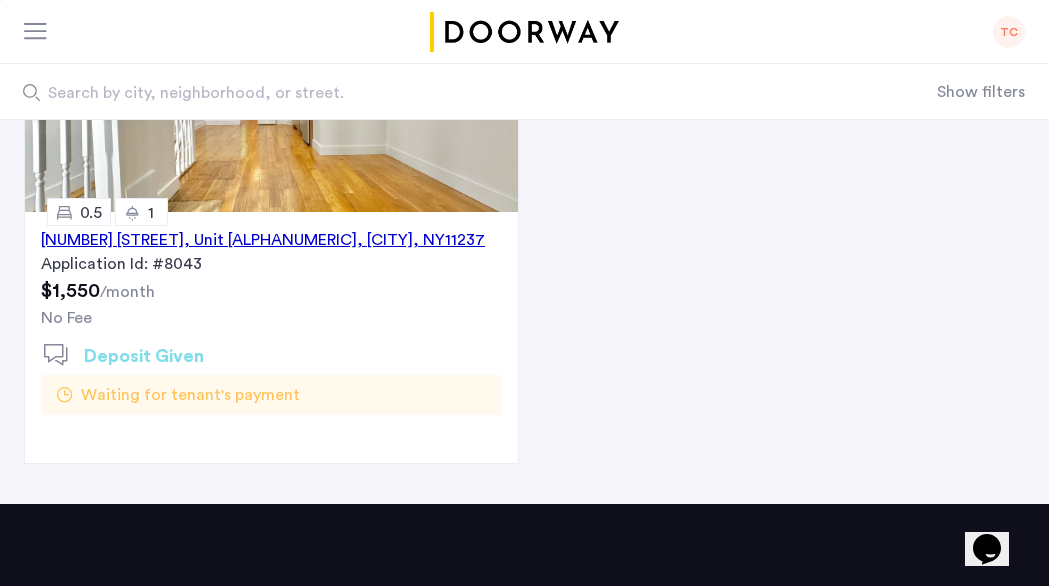scroll, scrollTop: 312, scrollLeft: 0, axis: vertical 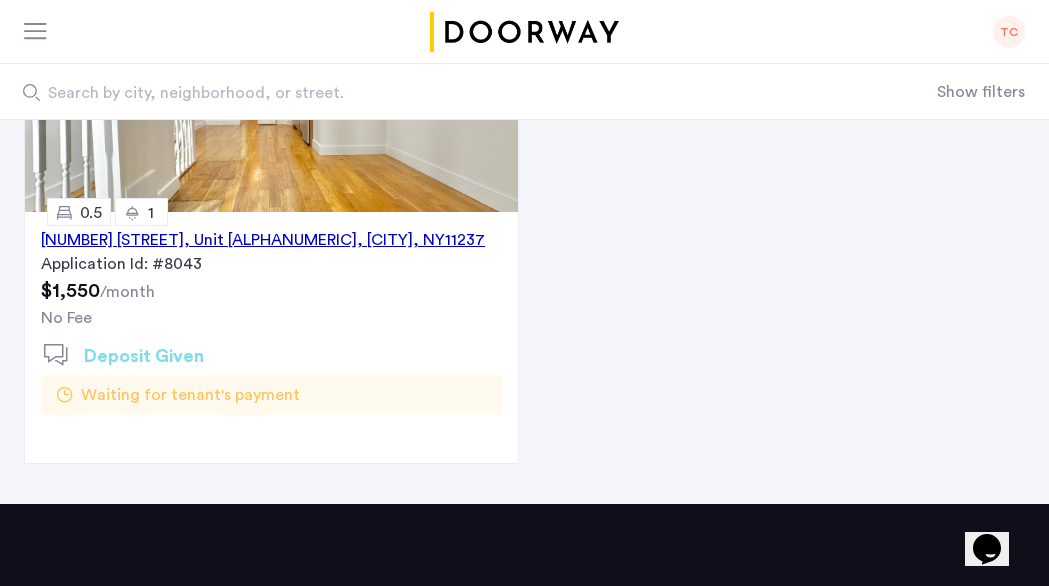 click on "Waiting for tenant's payment" 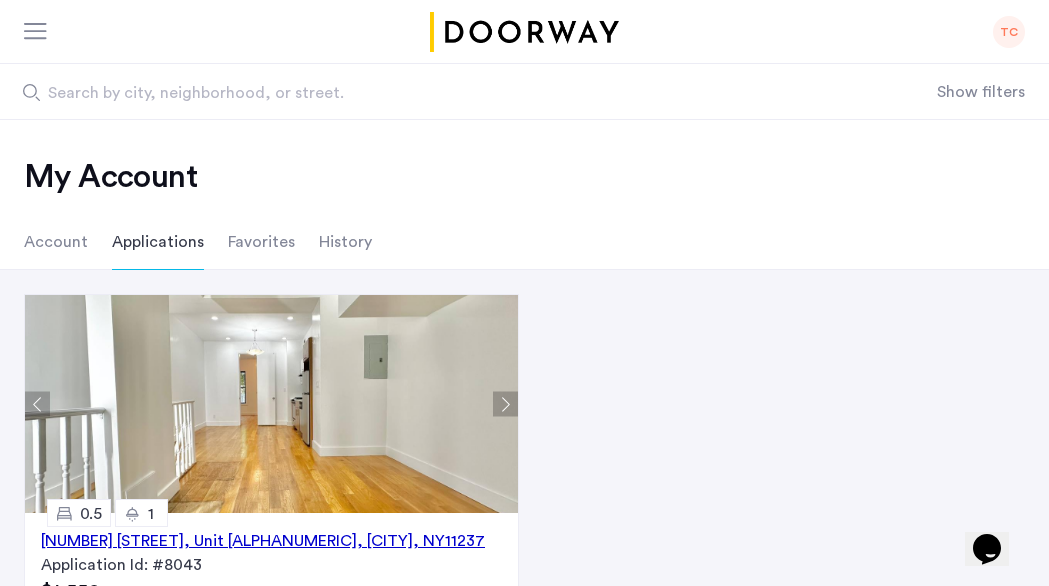 scroll, scrollTop: 16, scrollLeft: 0, axis: vertical 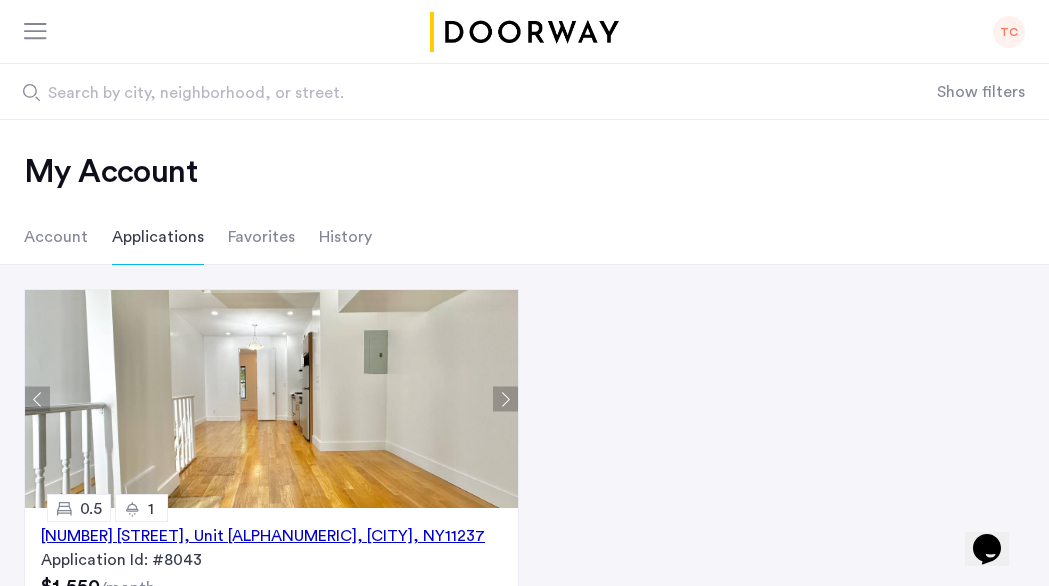 click on "TC" 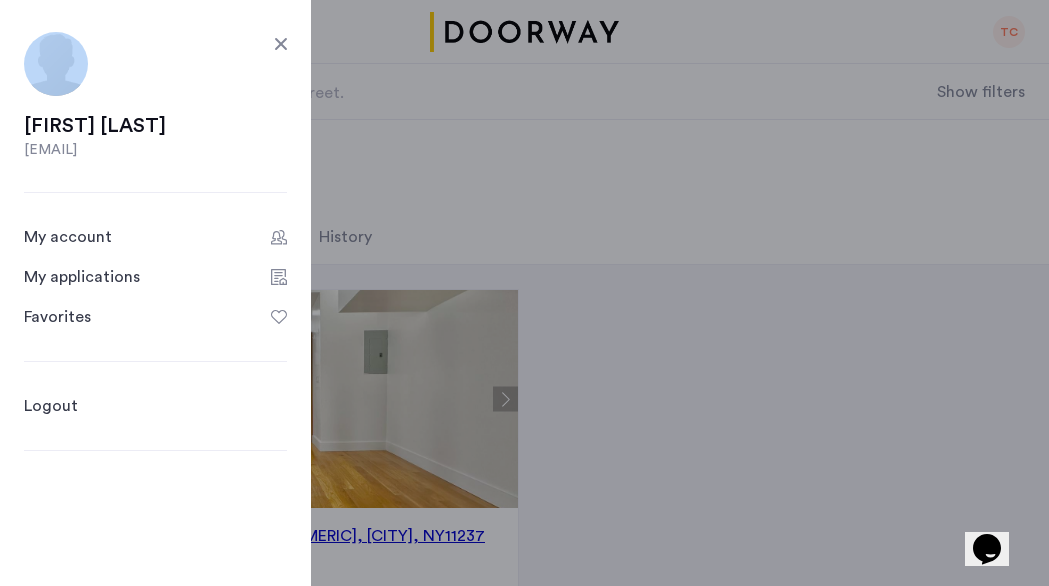 click on "TC  Todd Cooper toddwarrencooper@gmail.com My account My applications Favorites Logout Search by city, neighborhood, or street.  Show filters" 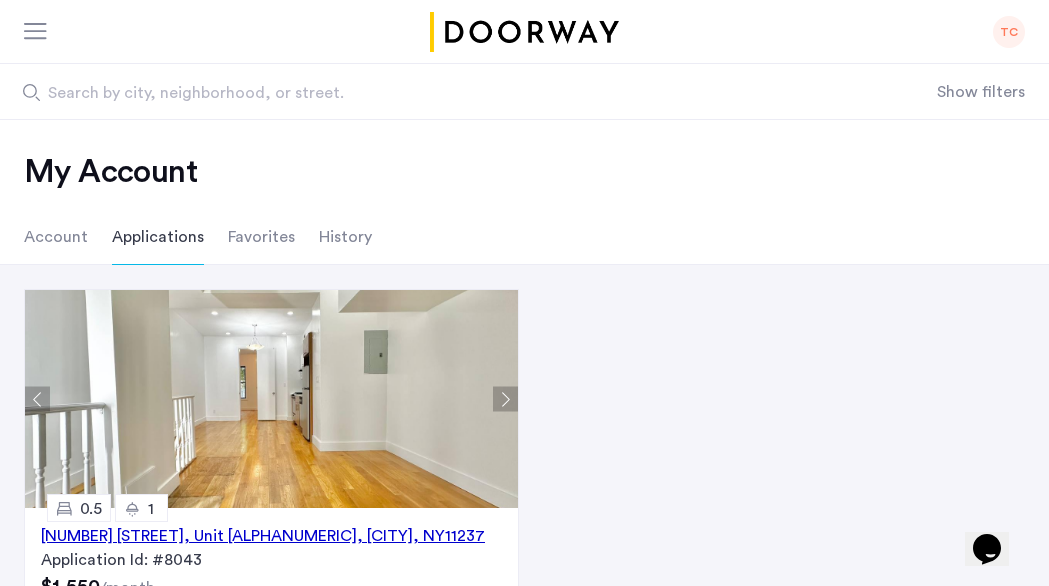click on "TC" 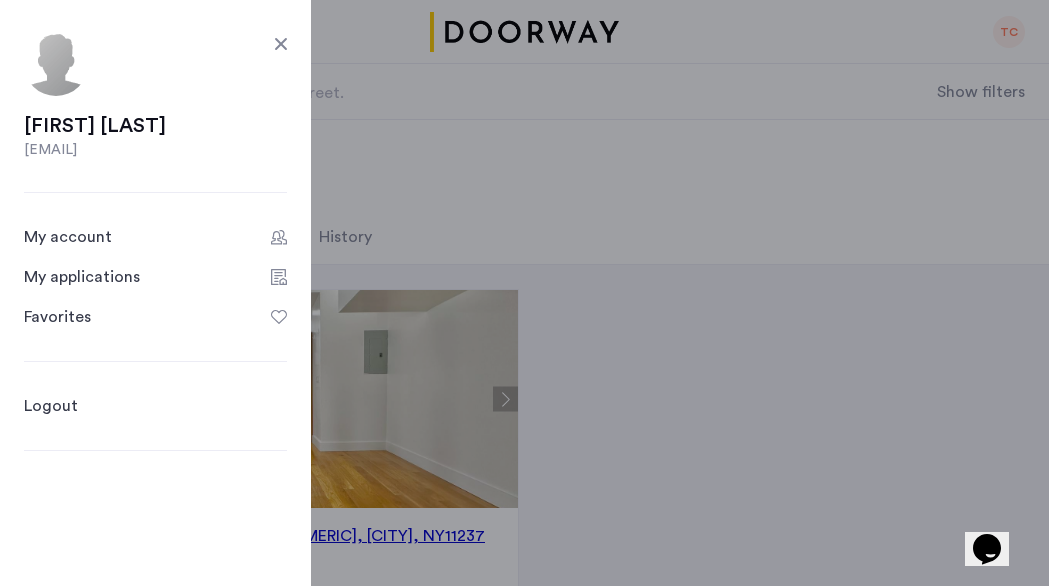 click on "My applications" 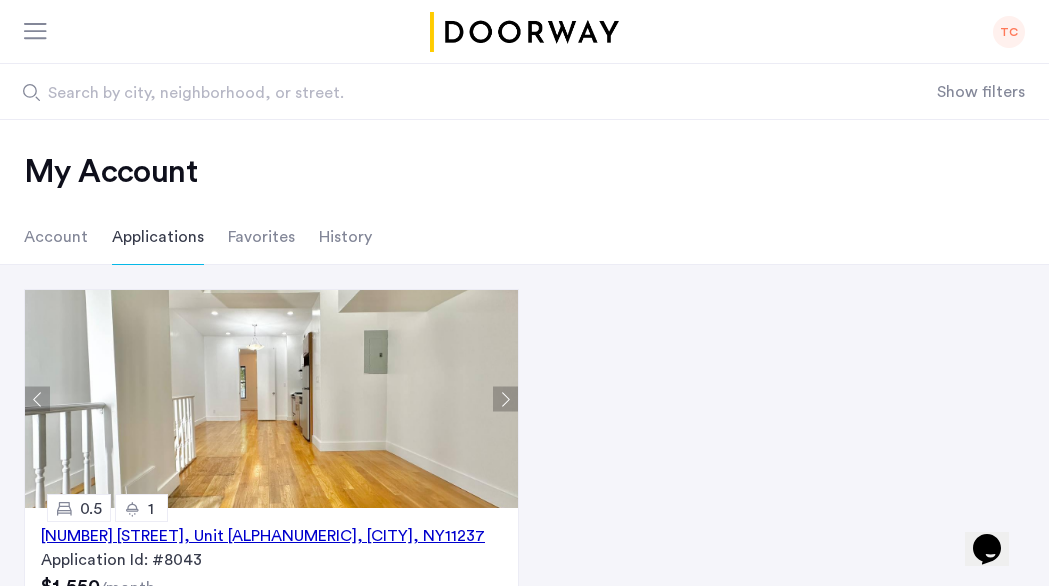 click on "My applications TC Search by city, neighborhood, or street.  Show filters  Price Fee  Availability  Beds Baths Subway Neighborhoods Building amenities Apartment amenities Pet policies TC  Todd Cooper toddwarrencooper@gmail.com My account My applications Favorites Logout Search by city, neighborhood, or street.  Show filters   Price   Median price $0  $1 $8000 $1 $8000 $1 - $8000 * - ****  Clear filter  Apply Fee Fee  Broker's Fee   No fee  Clear filter Apply  Beds  Beds 0 0.5 1 1.5 2 2.5 3 3.5 4+  Clear filter  Apply  Bath  Baths 0 0.5 1 1.5 2 2.5 3 3.5 4+ Clear filter Apply More My Account Account Applications Favorites History  259 Jefferson Street, Unit 1LBY, Brooklyn , NY  11237  Application Id: #8043 $1,550  /month No Fee 0.5 1 Deposit Given Deposit Given  Waiting for tenant's payment   Back  page  1 / 1  You're on page  1  Next  page ******* © 2025 Cazamio Inc. Terms & Conditions Privacy policy" at bounding box center (524, 530) 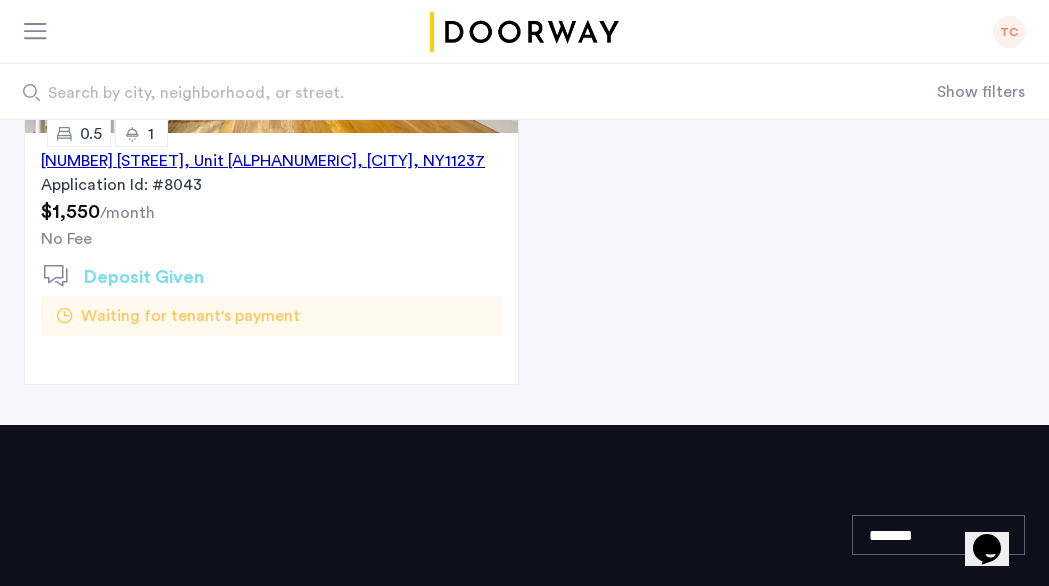 scroll, scrollTop: 338, scrollLeft: 0, axis: vertical 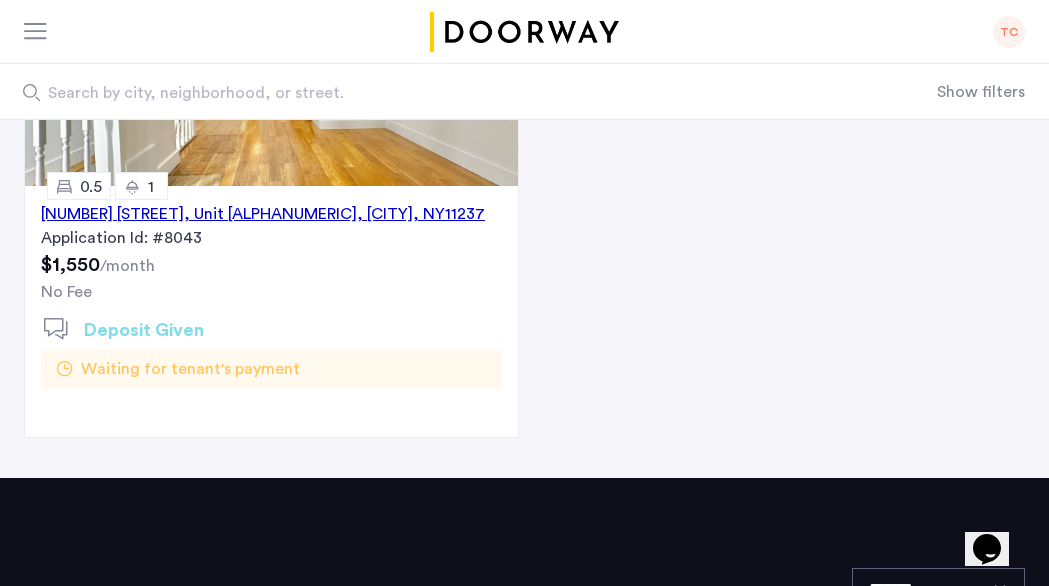 click on "259 Jefferson Street, Unit 1LBY, Brooklyn , NY  11237" 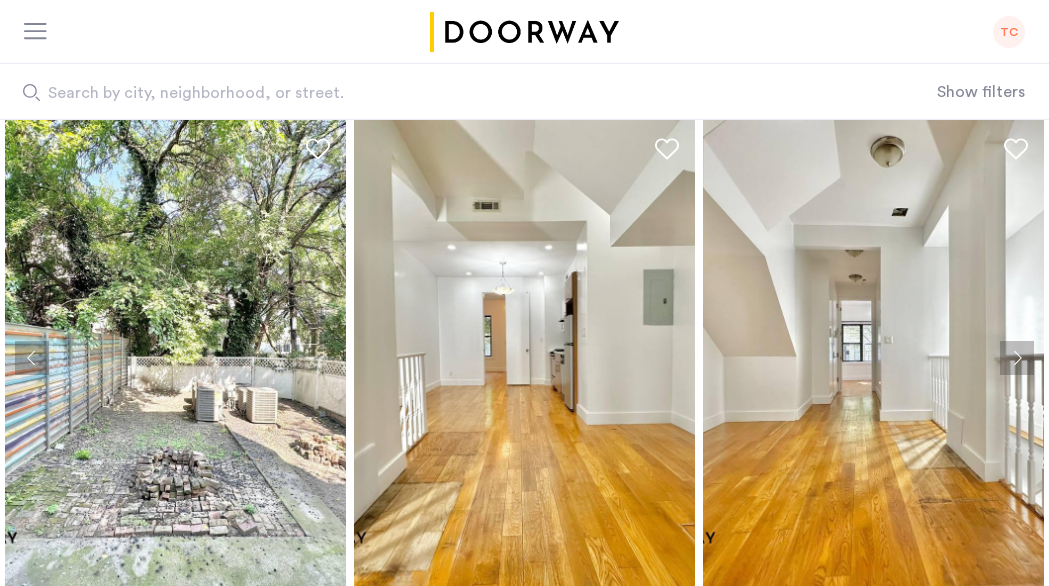 scroll, scrollTop: 123, scrollLeft: 0, axis: vertical 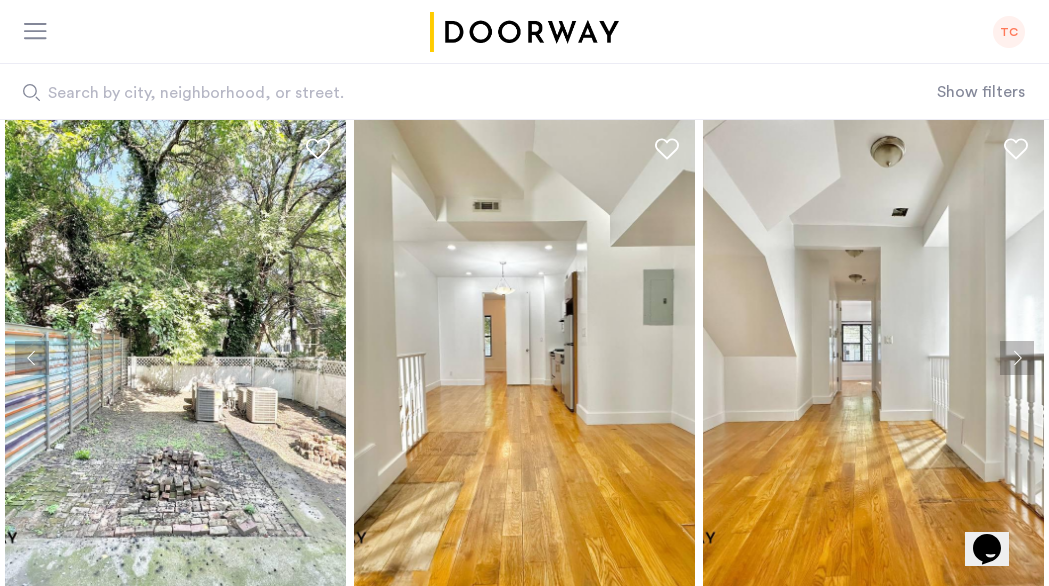 click 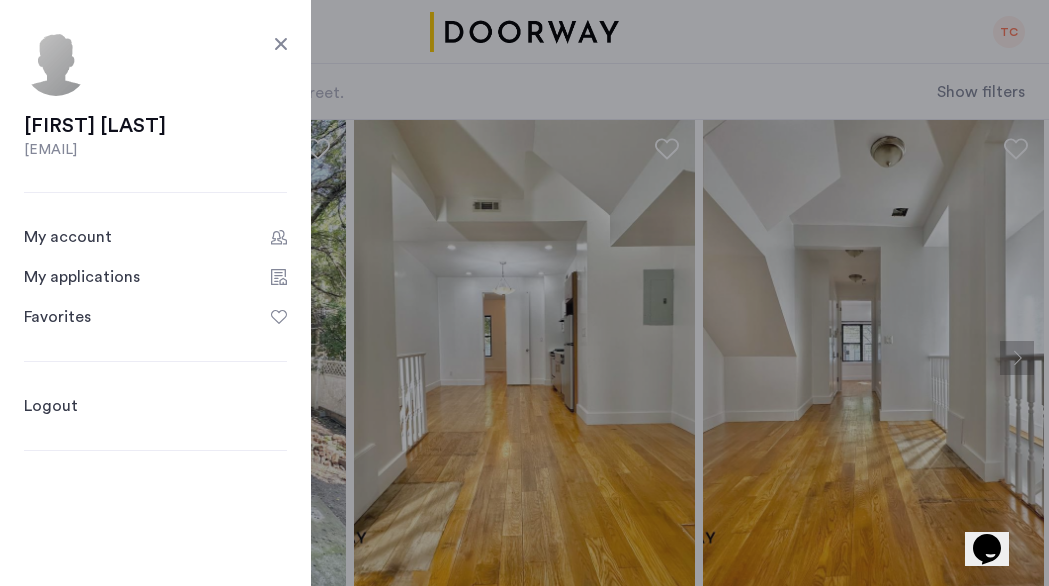click on "My applications" 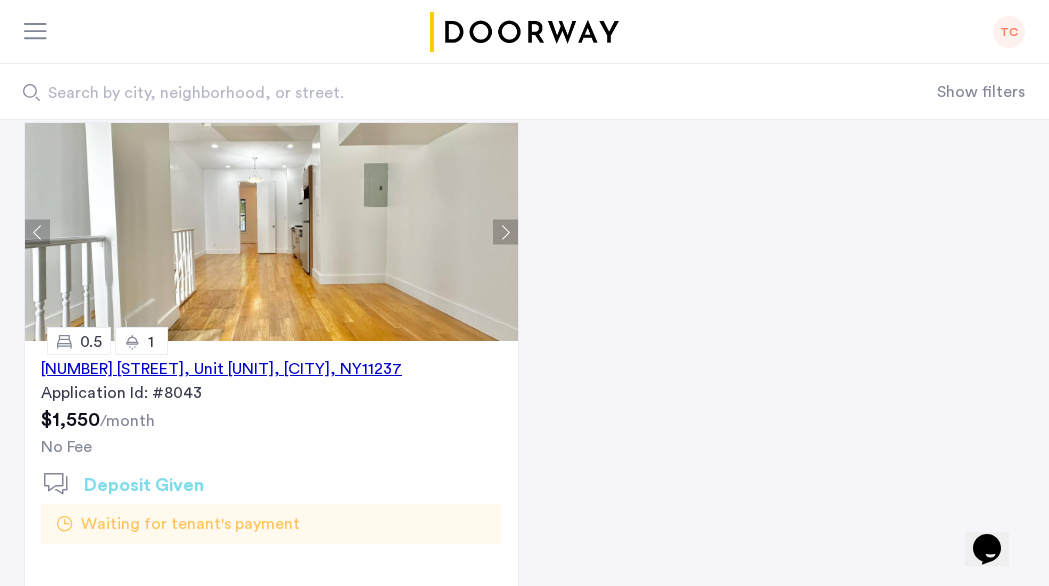 scroll, scrollTop: 268, scrollLeft: 0, axis: vertical 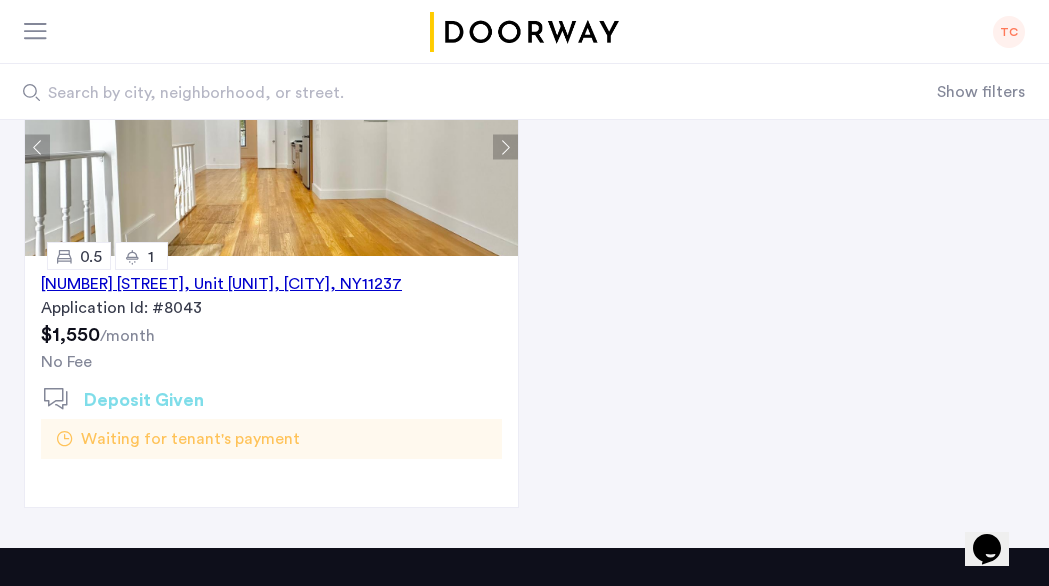 click on "Waiting for tenant's payment" 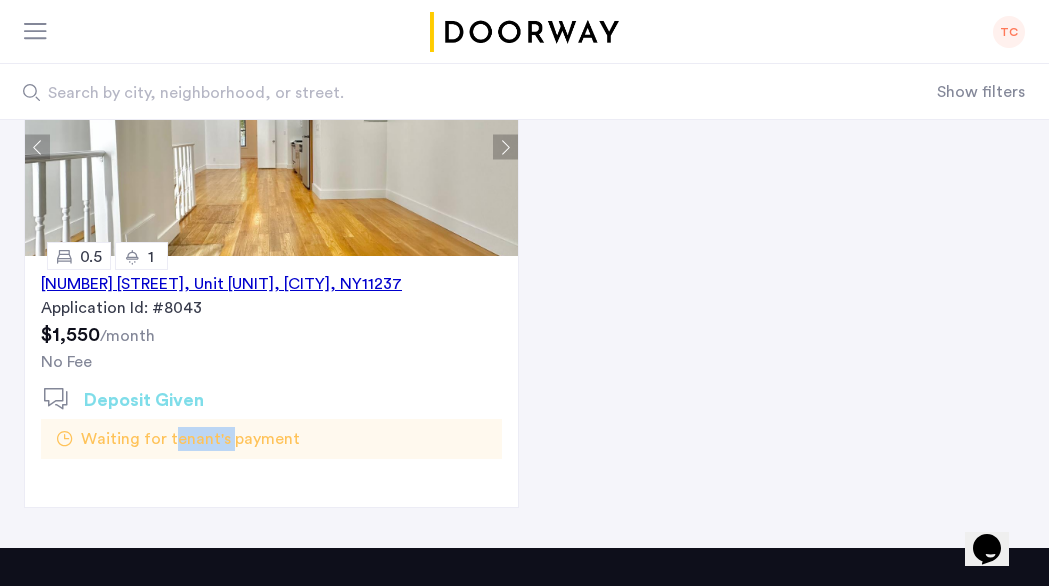 click on "Waiting for tenant's payment" 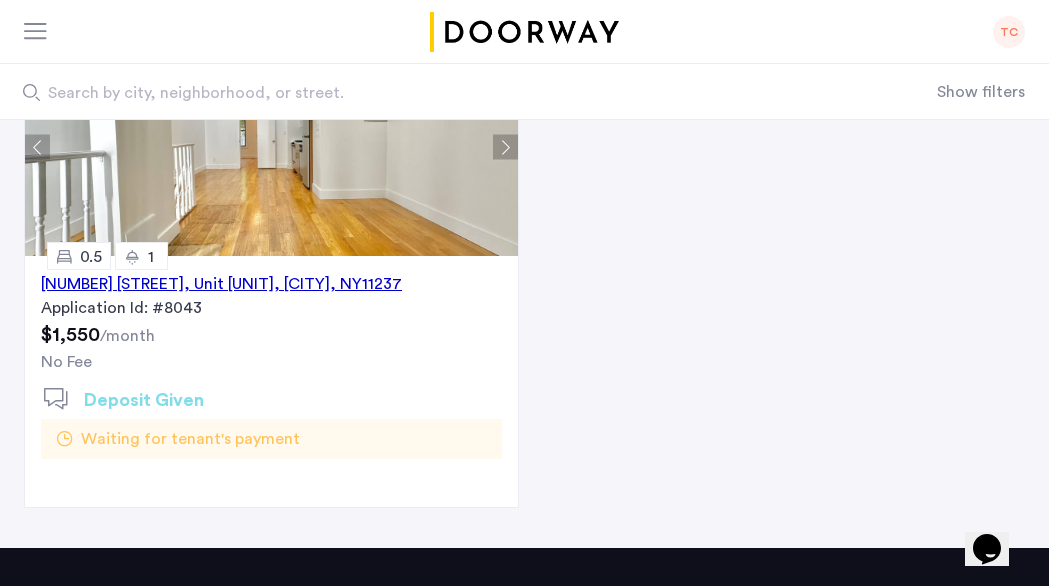 click on "Waiting for tenant's payment" 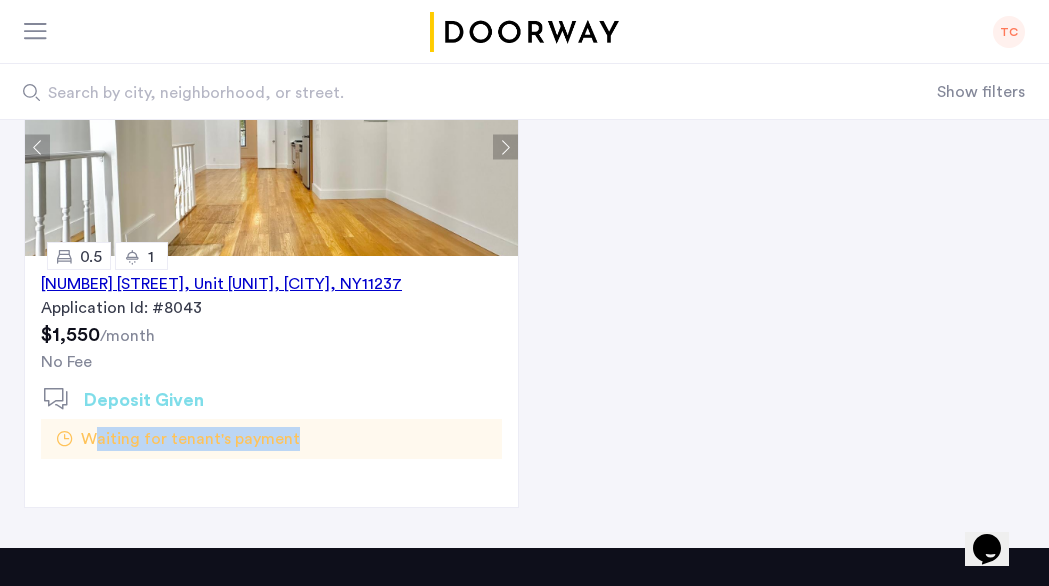 click on "Waiting for tenant's payment" 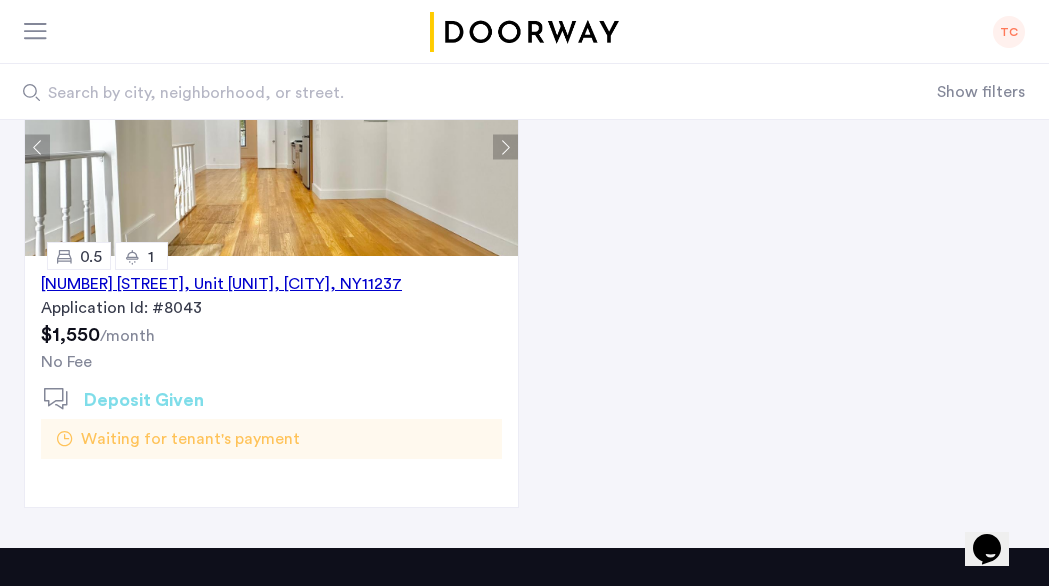 click on "Waiting for tenant's payment" 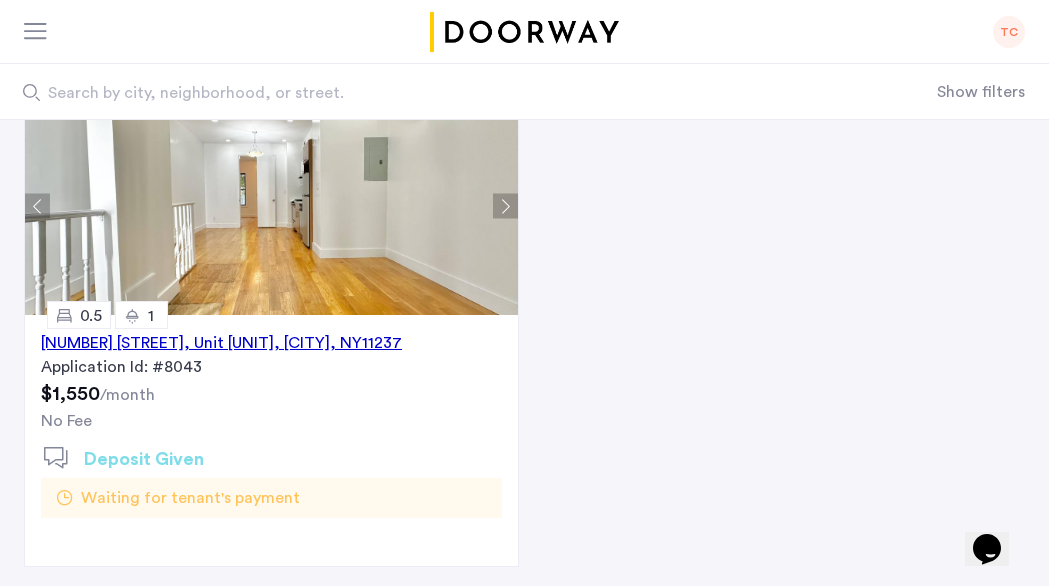 scroll, scrollTop: 234, scrollLeft: 0, axis: vertical 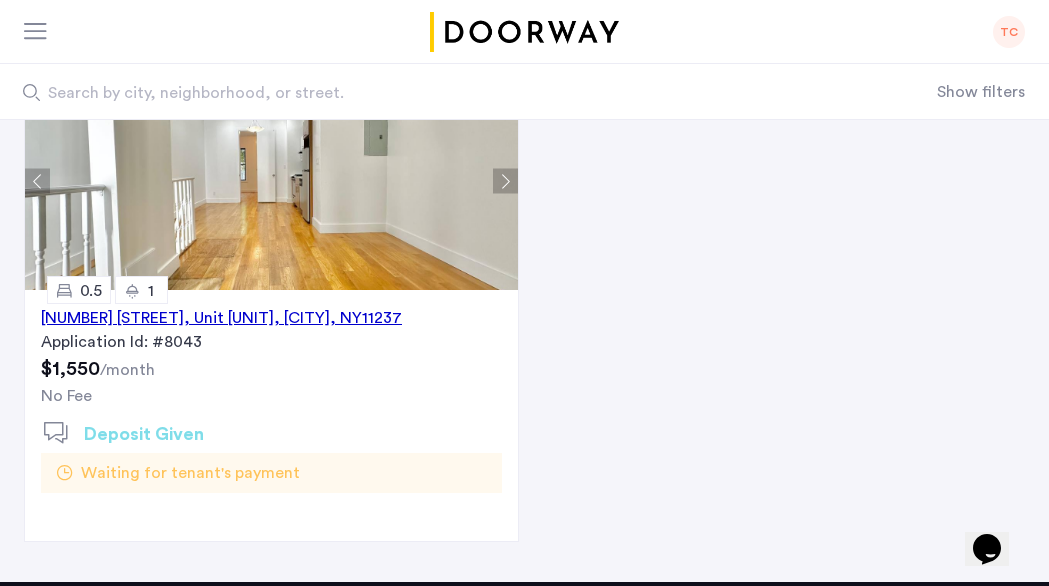 click on "Deposit Given" 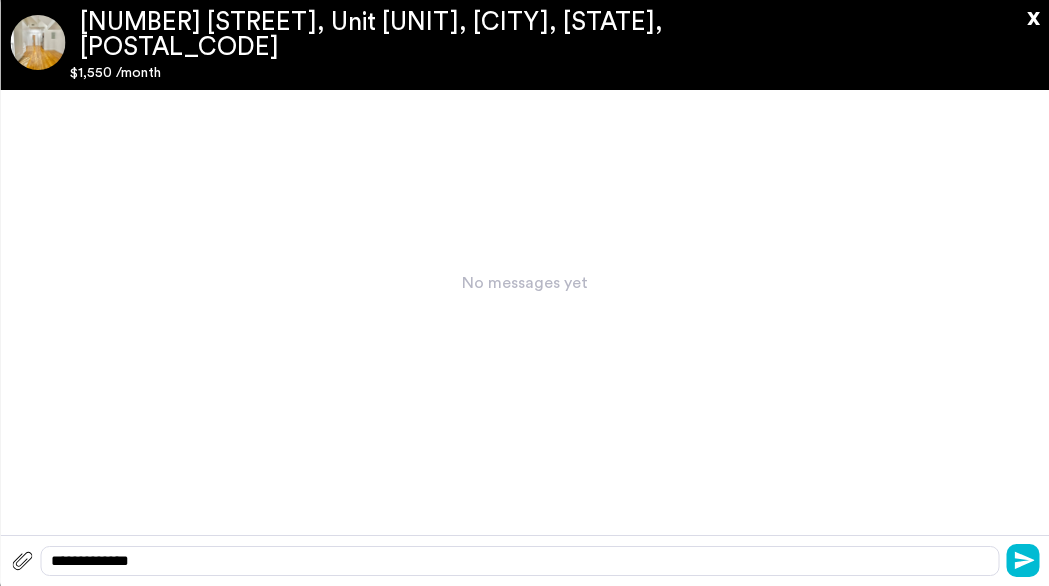 click on "x" at bounding box center (1027, 11) 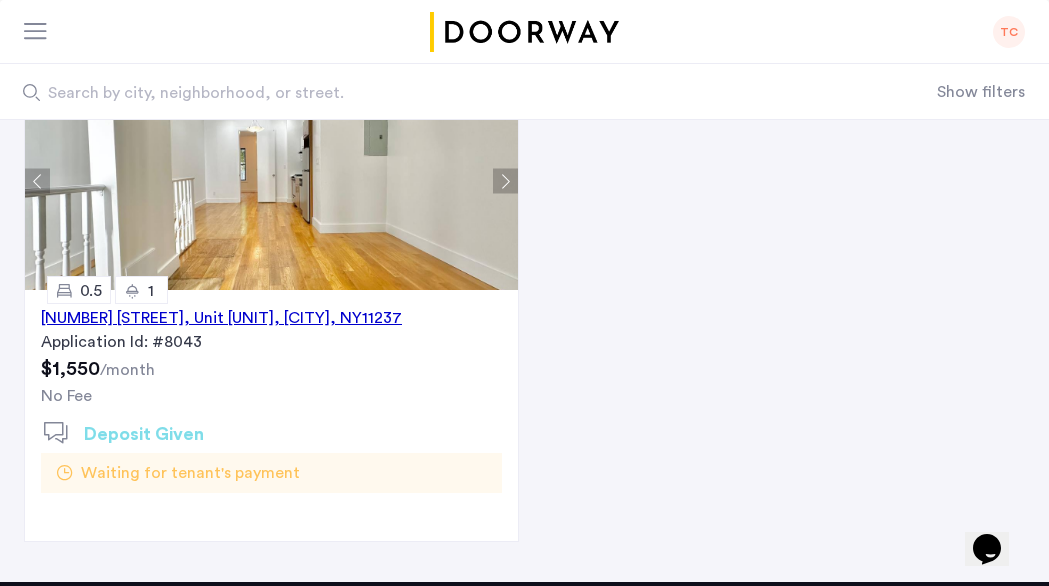 scroll, scrollTop: 234, scrollLeft: 0, axis: vertical 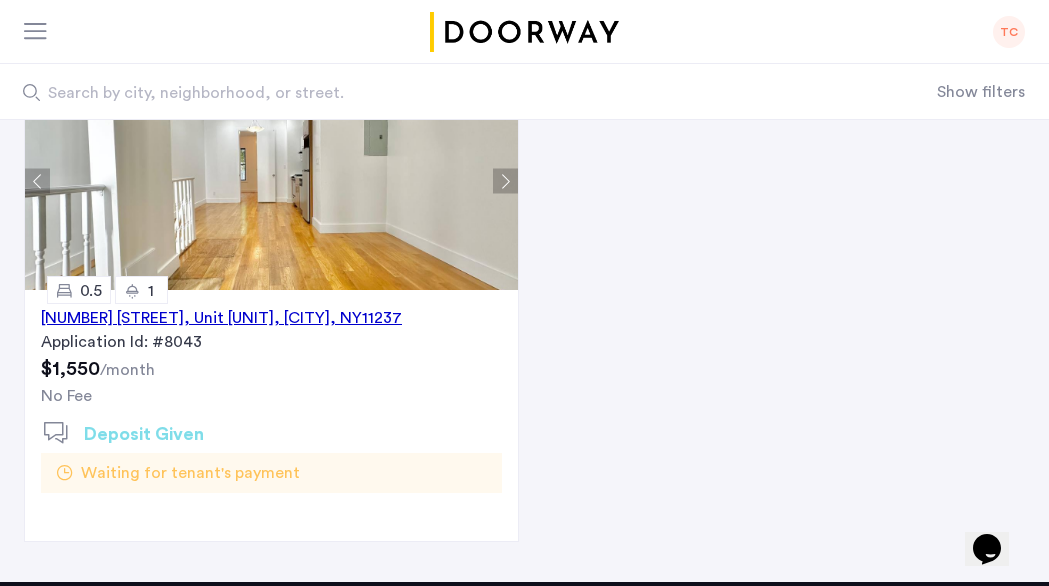 click 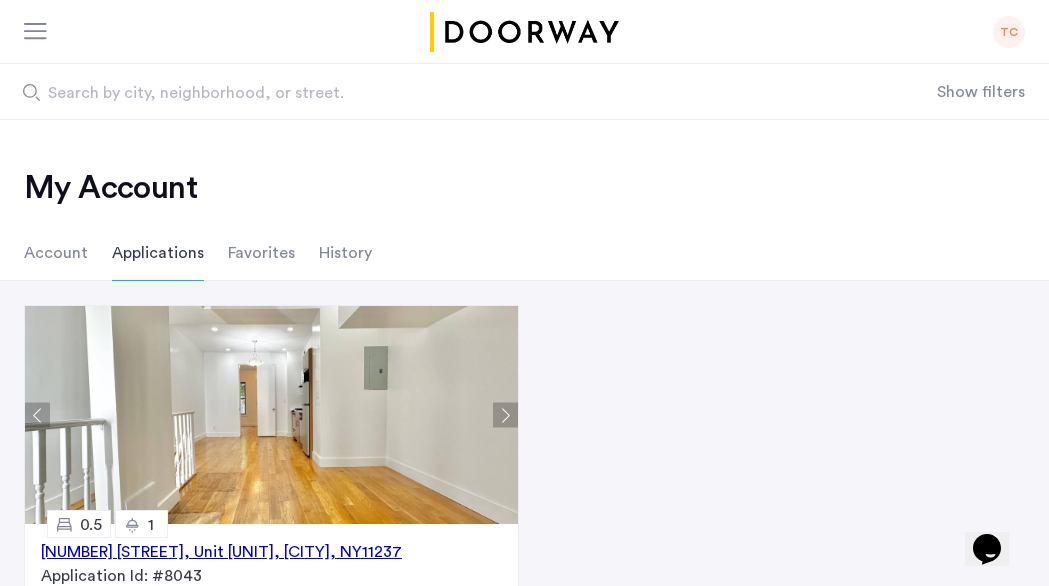 scroll, scrollTop: 0, scrollLeft: 0, axis: both 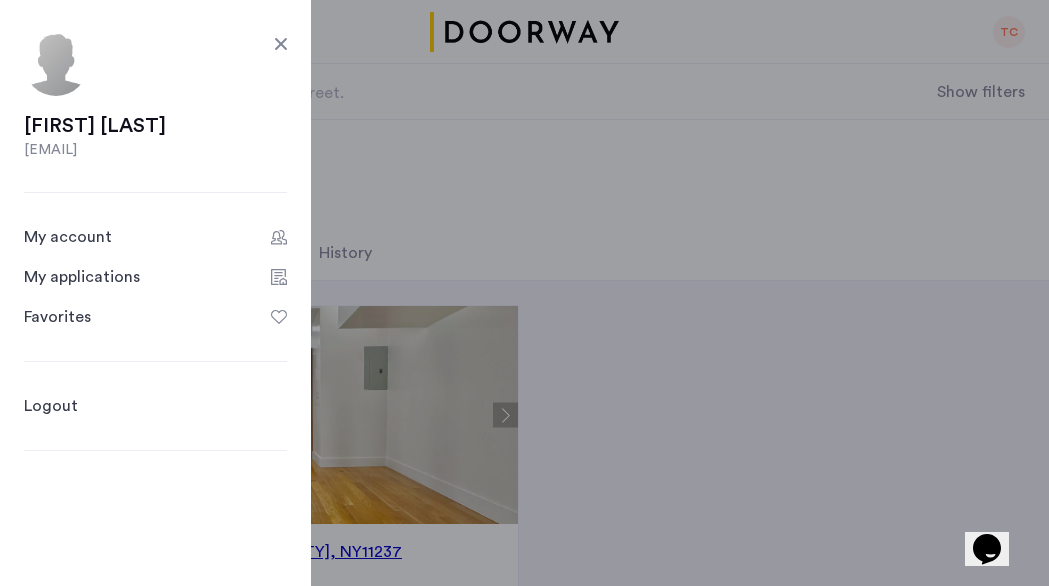 click 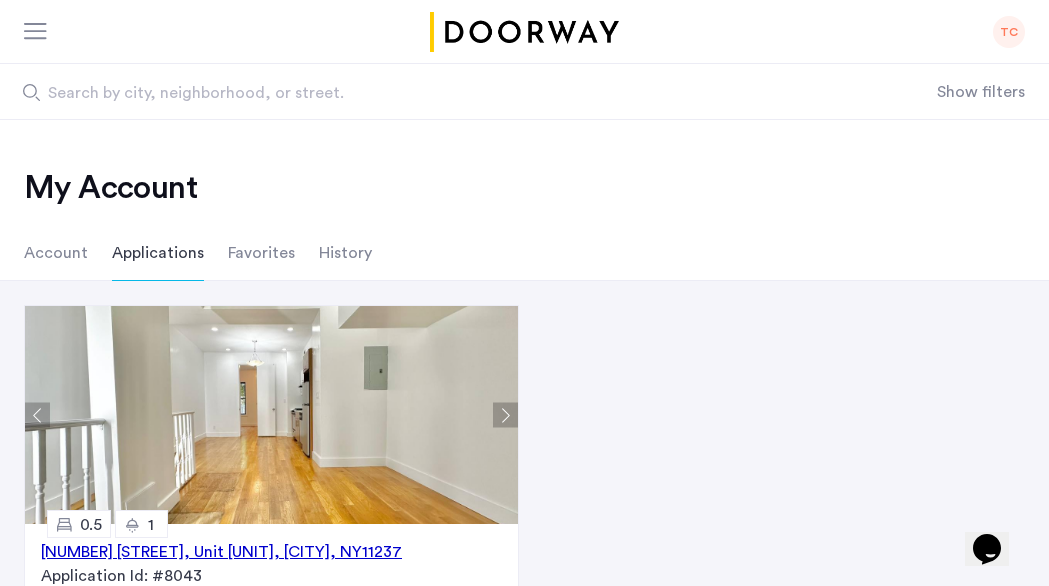 click on "Account" 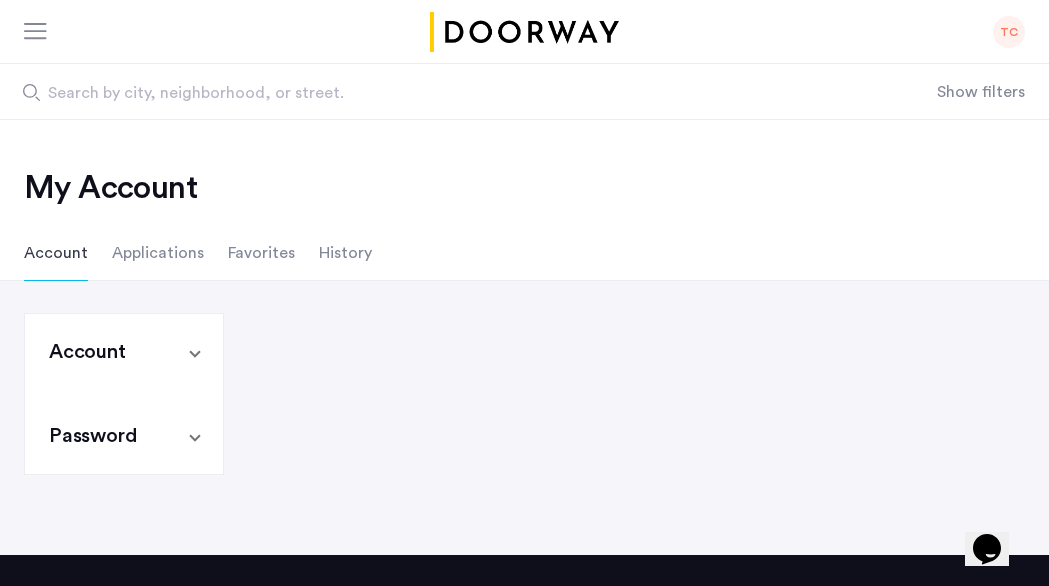 click on "History" 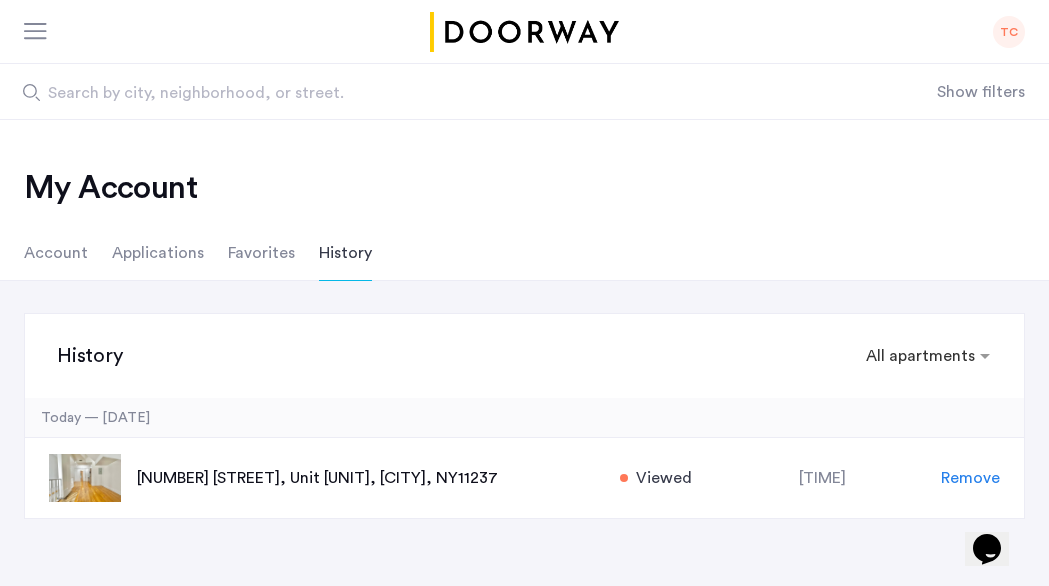 scroll, scrollTop: 134, scrollLeft: 0, axis: vertical 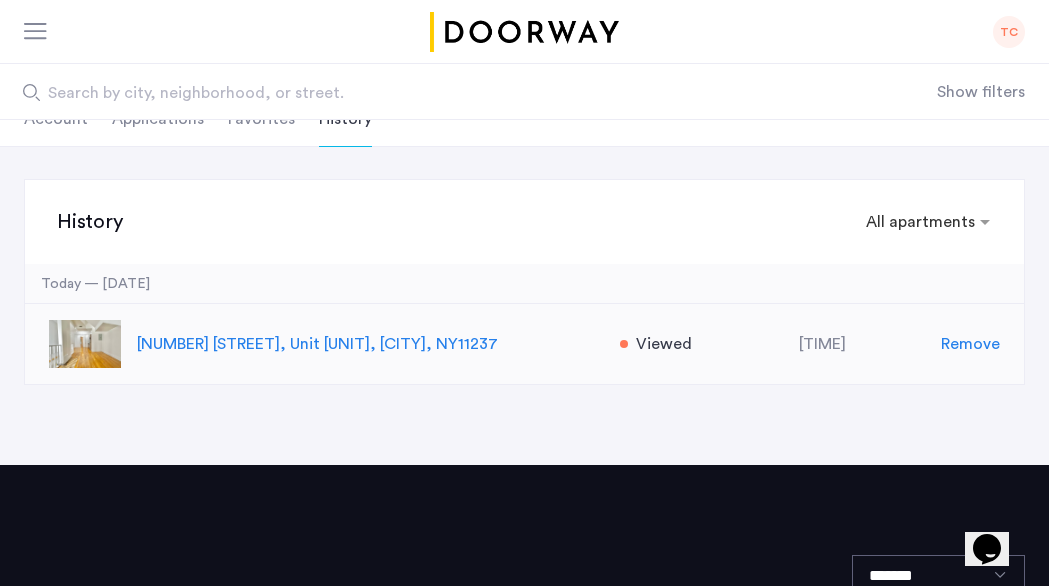 click on "259 Jefferson Street, Unit 1LBY, Brooklyn  , NY   11237" 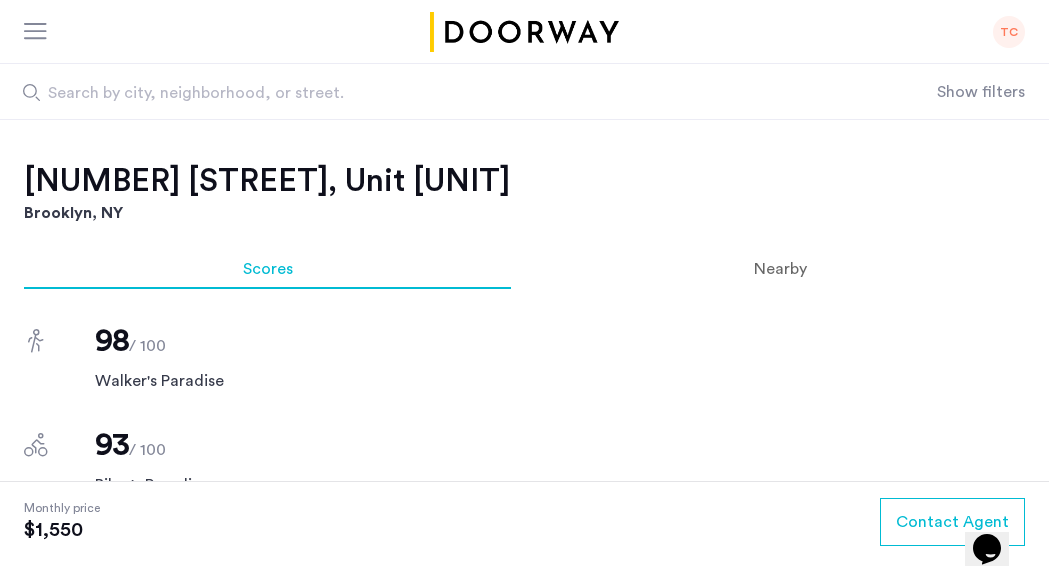 scroll, scrollTop: 0, scrollLeft: 0, axis: both 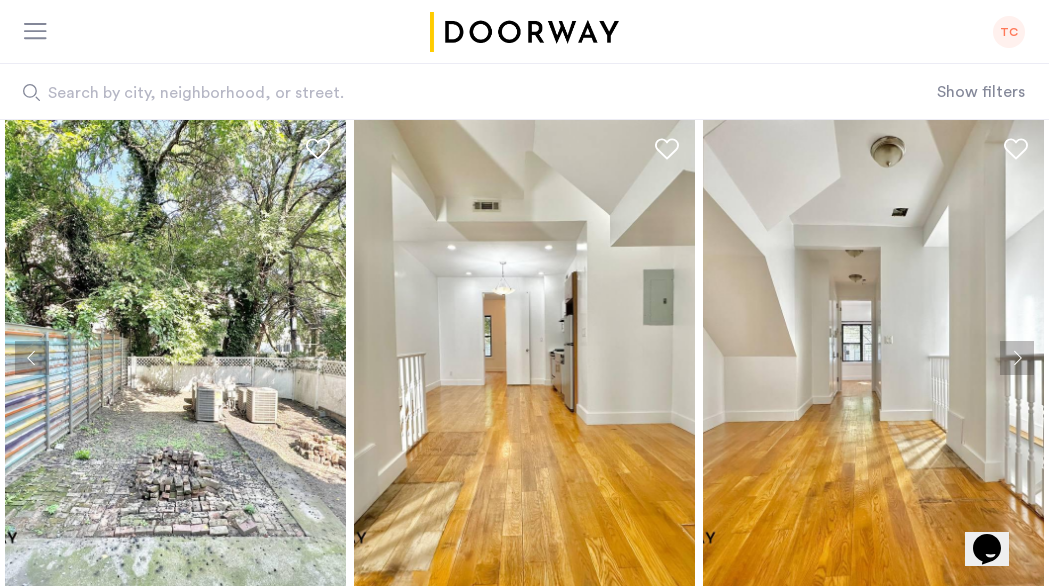 click on "TC" 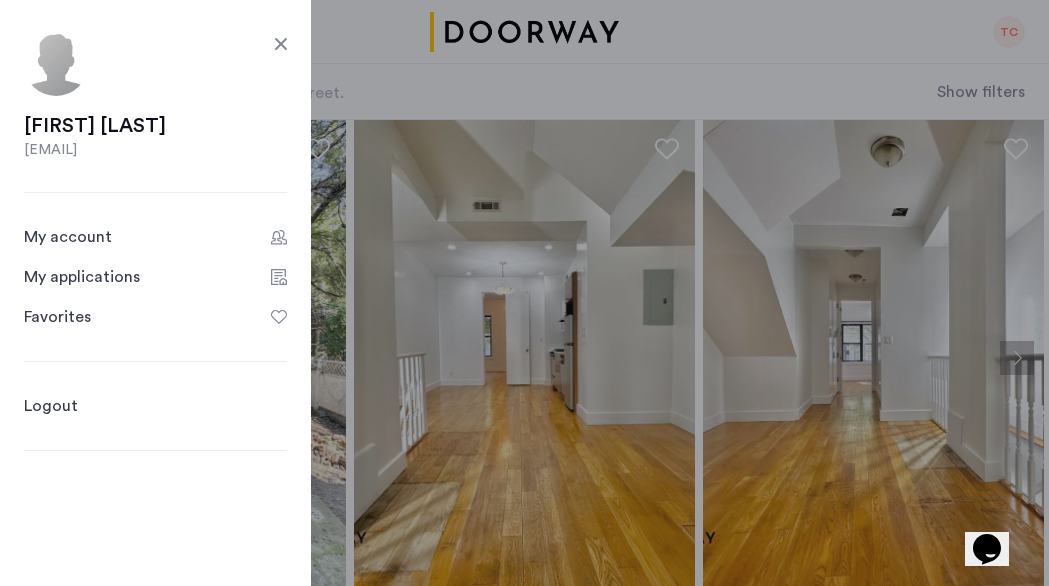 click on "My account" 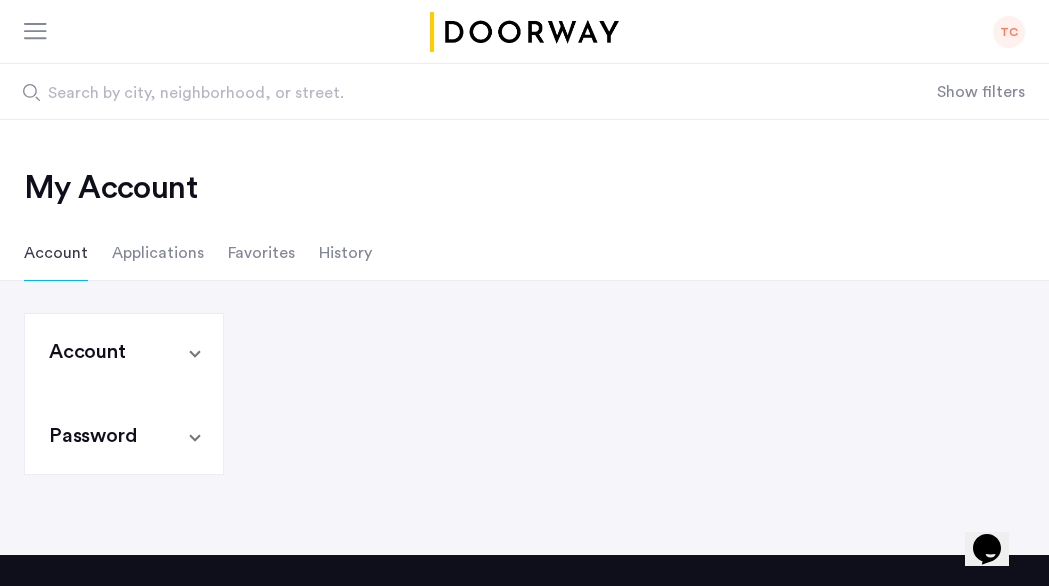 click on "Applications" 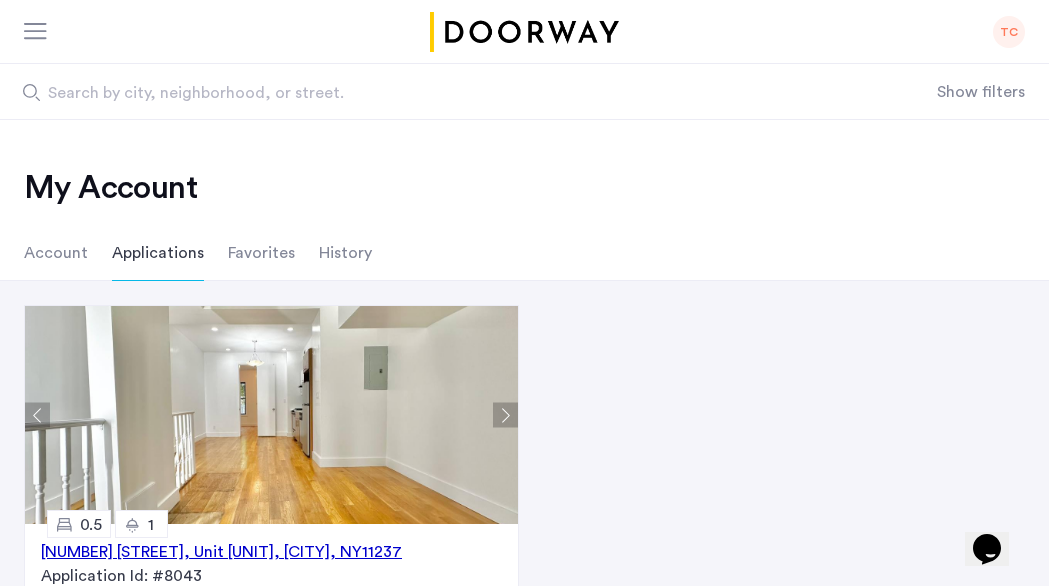 click on "Favorites" 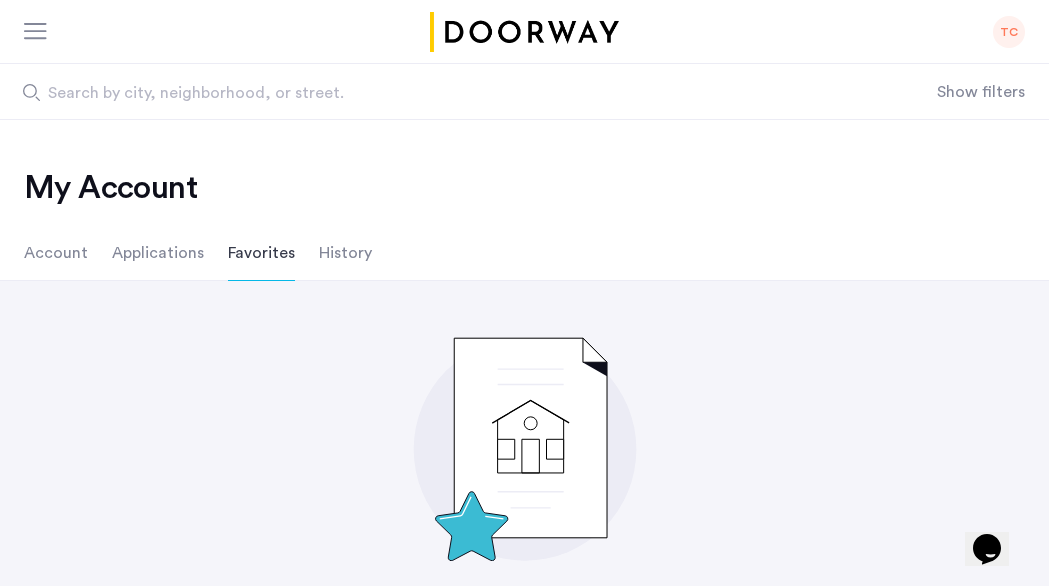 scroll, scrollTop: 0, scrollLeft: 0, axis: both 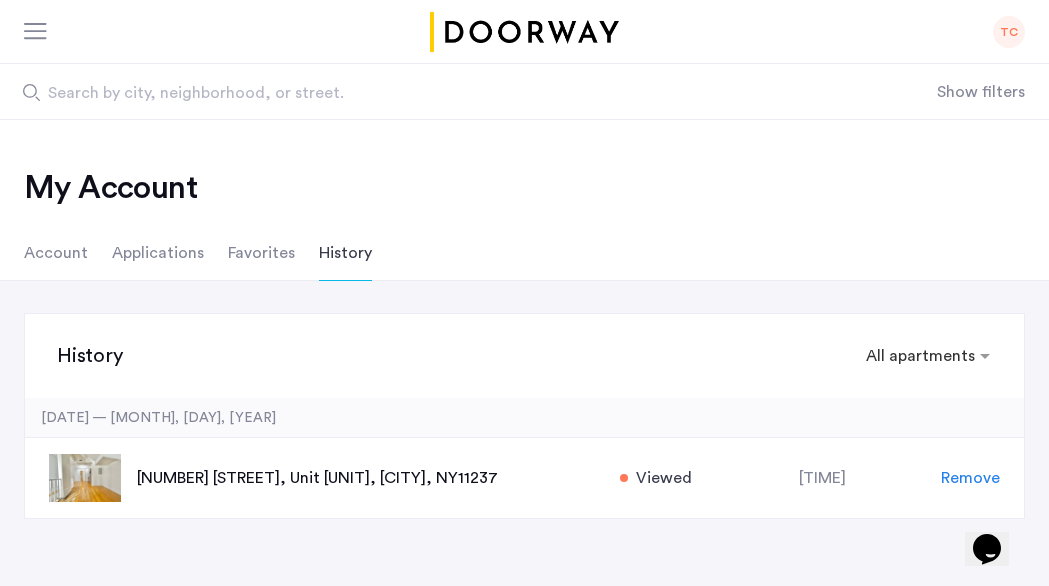 click on "Account" 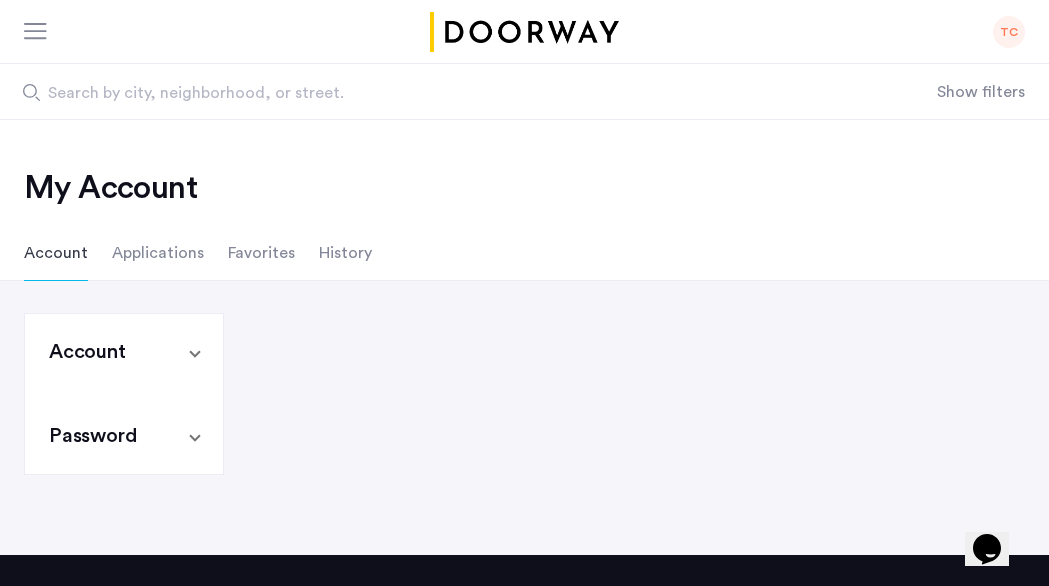 click 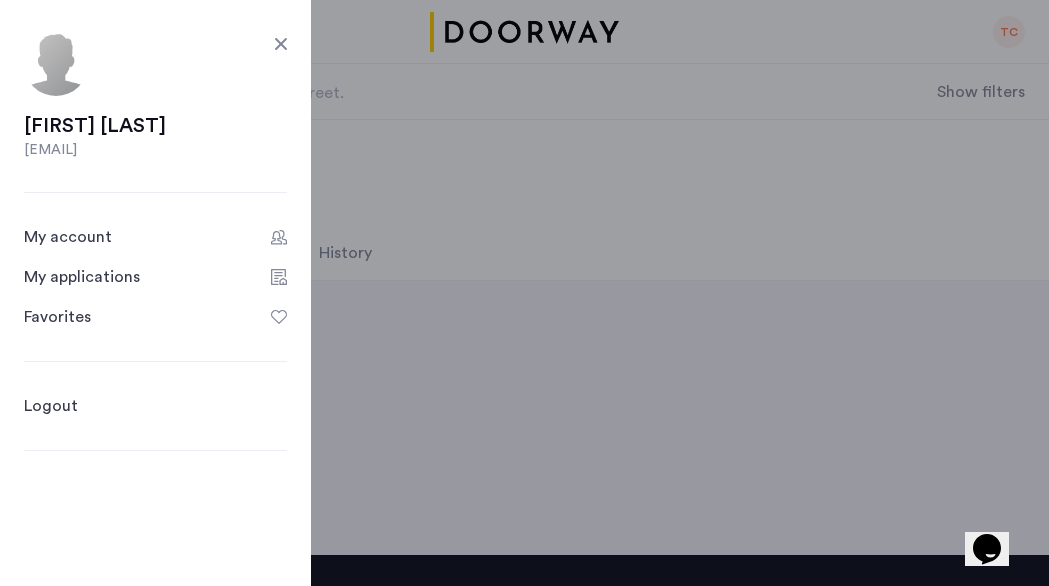 click on "My account" 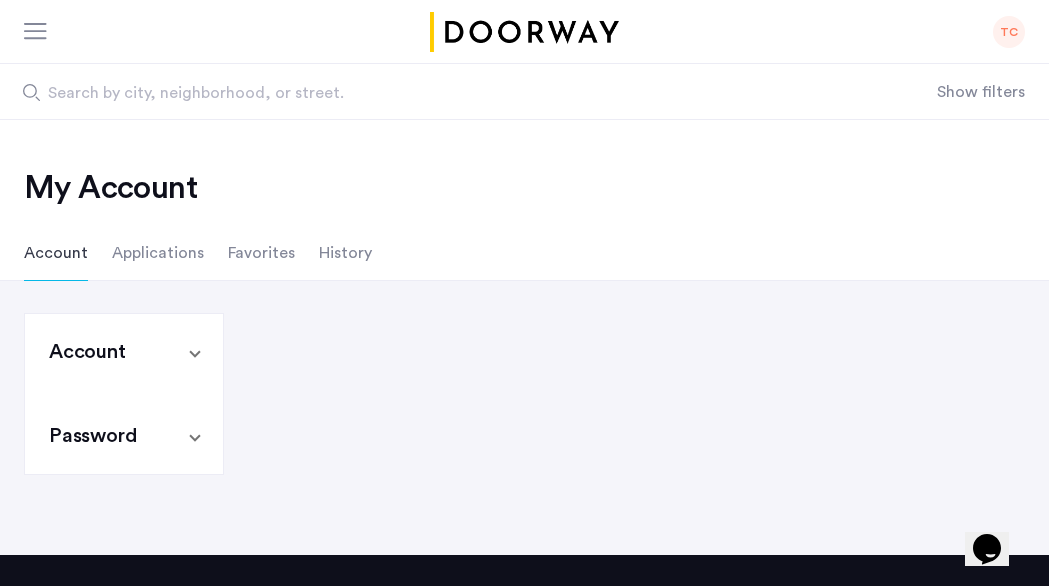 click 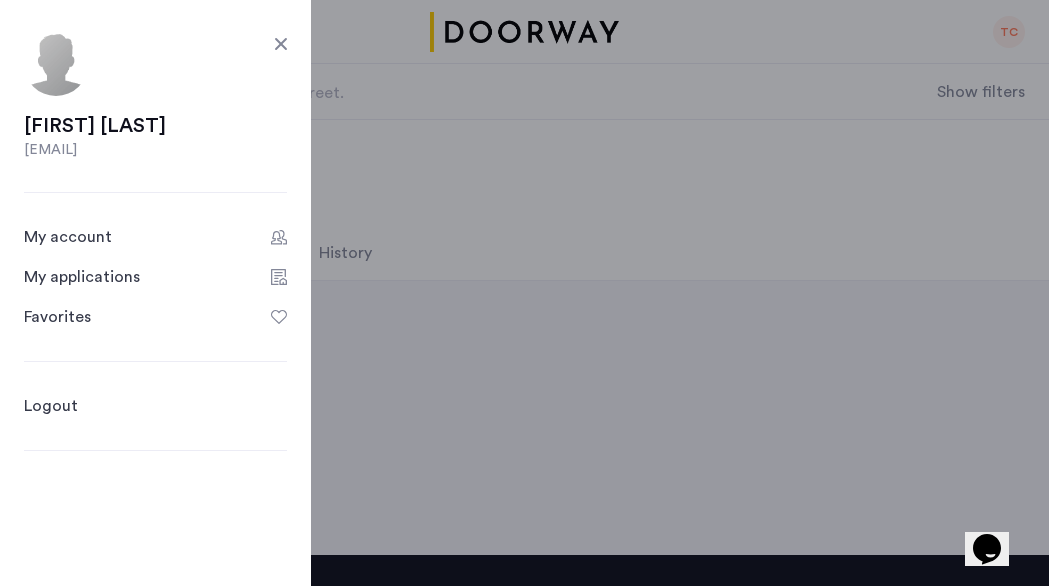 click on "My applications" 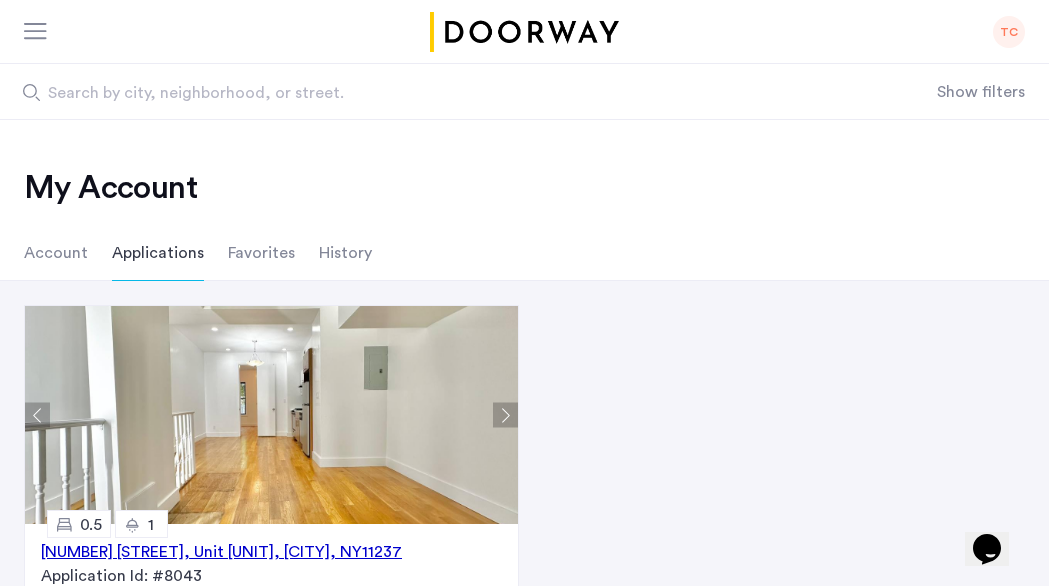 click on "Favorites" 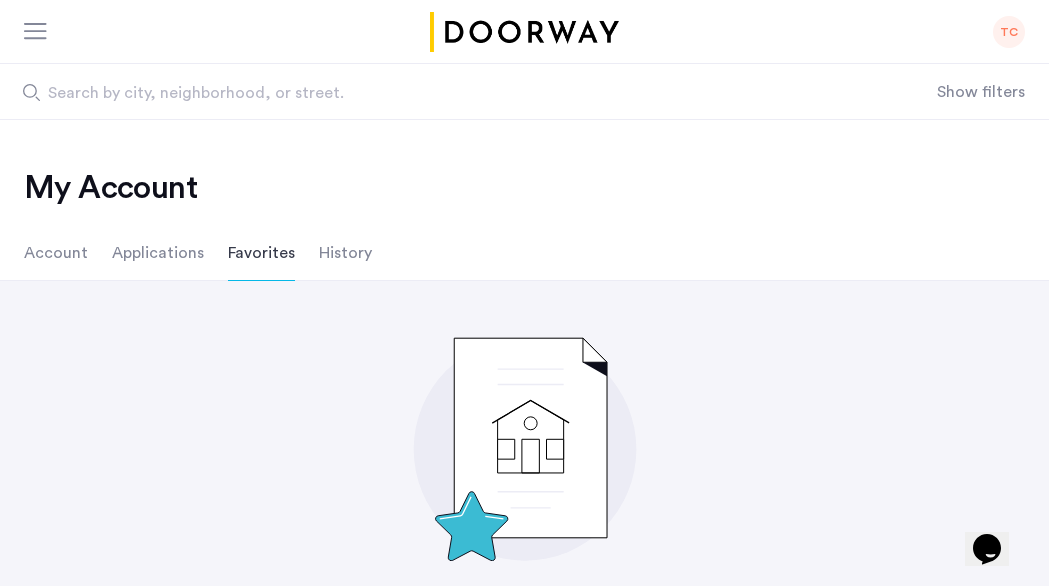 click on "History" 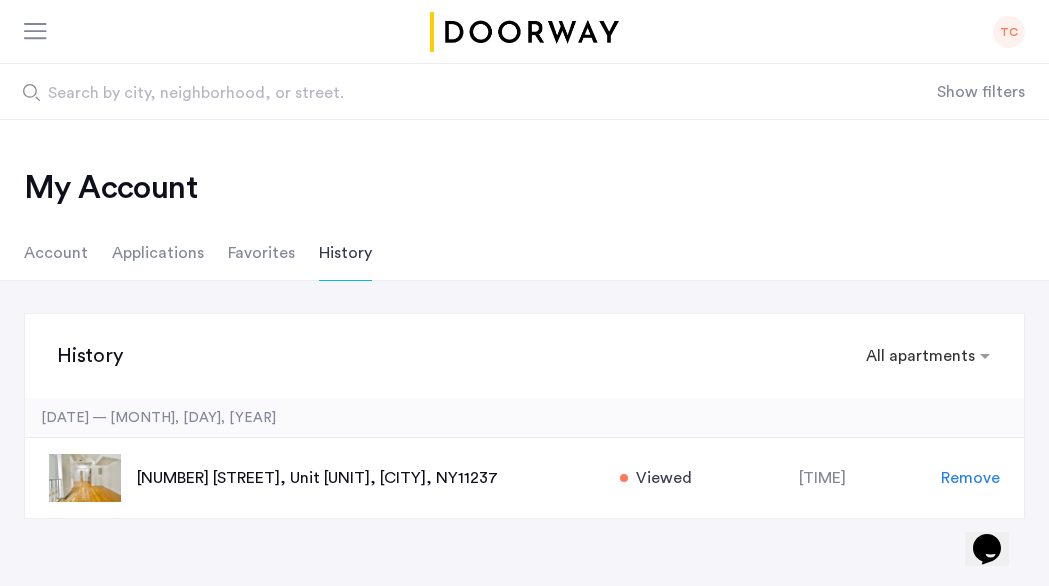 click on "Account" 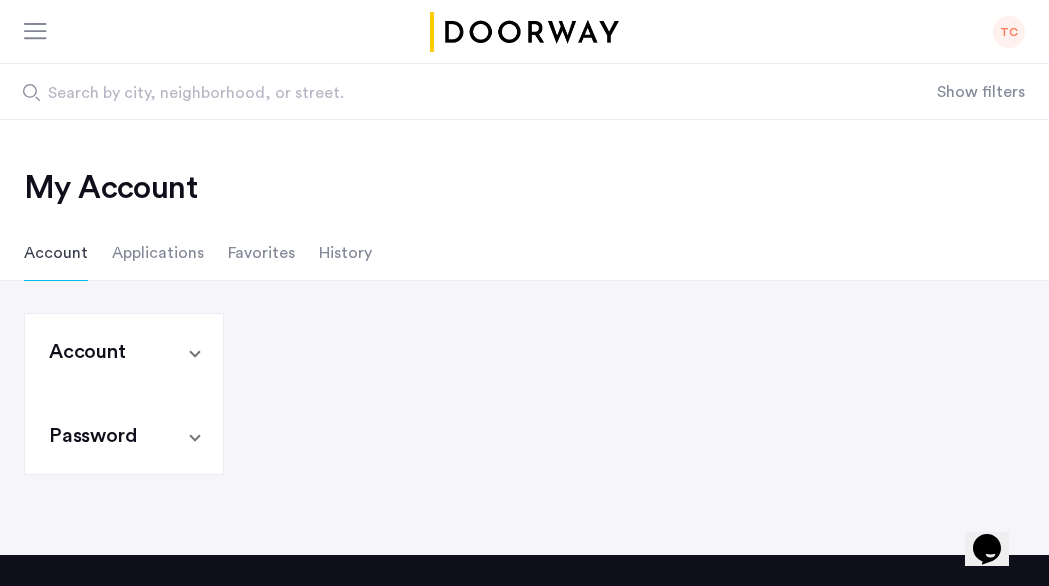 scroll, scrollTop: 49, scrollLeft: 0, axis: vertical 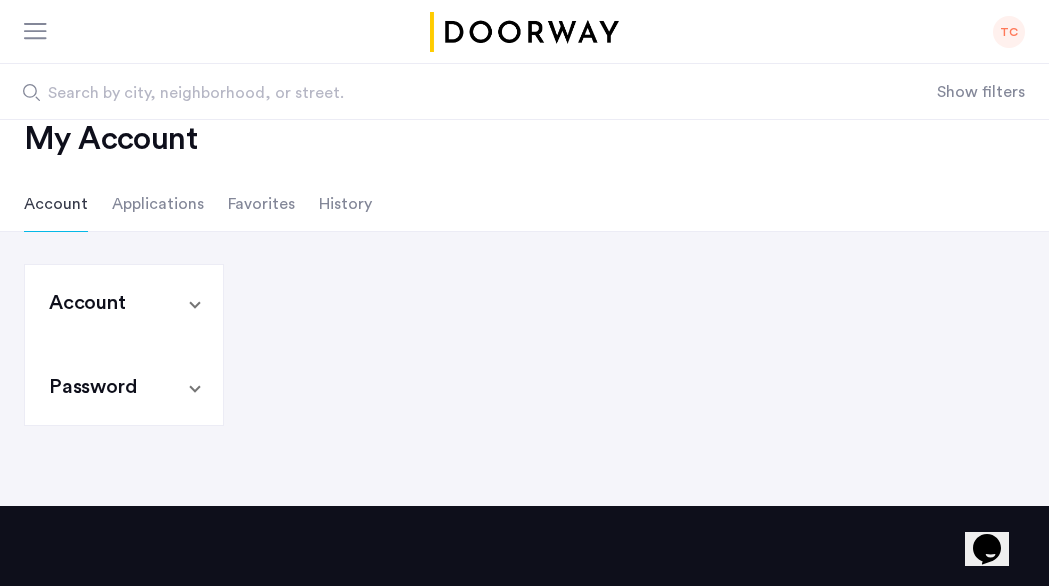 click on "TC" 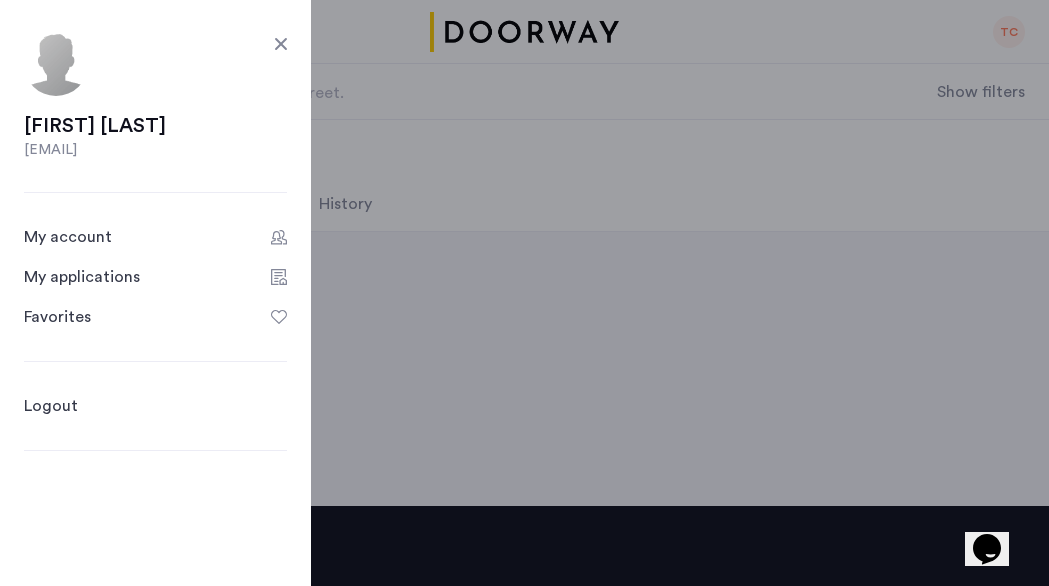 click 